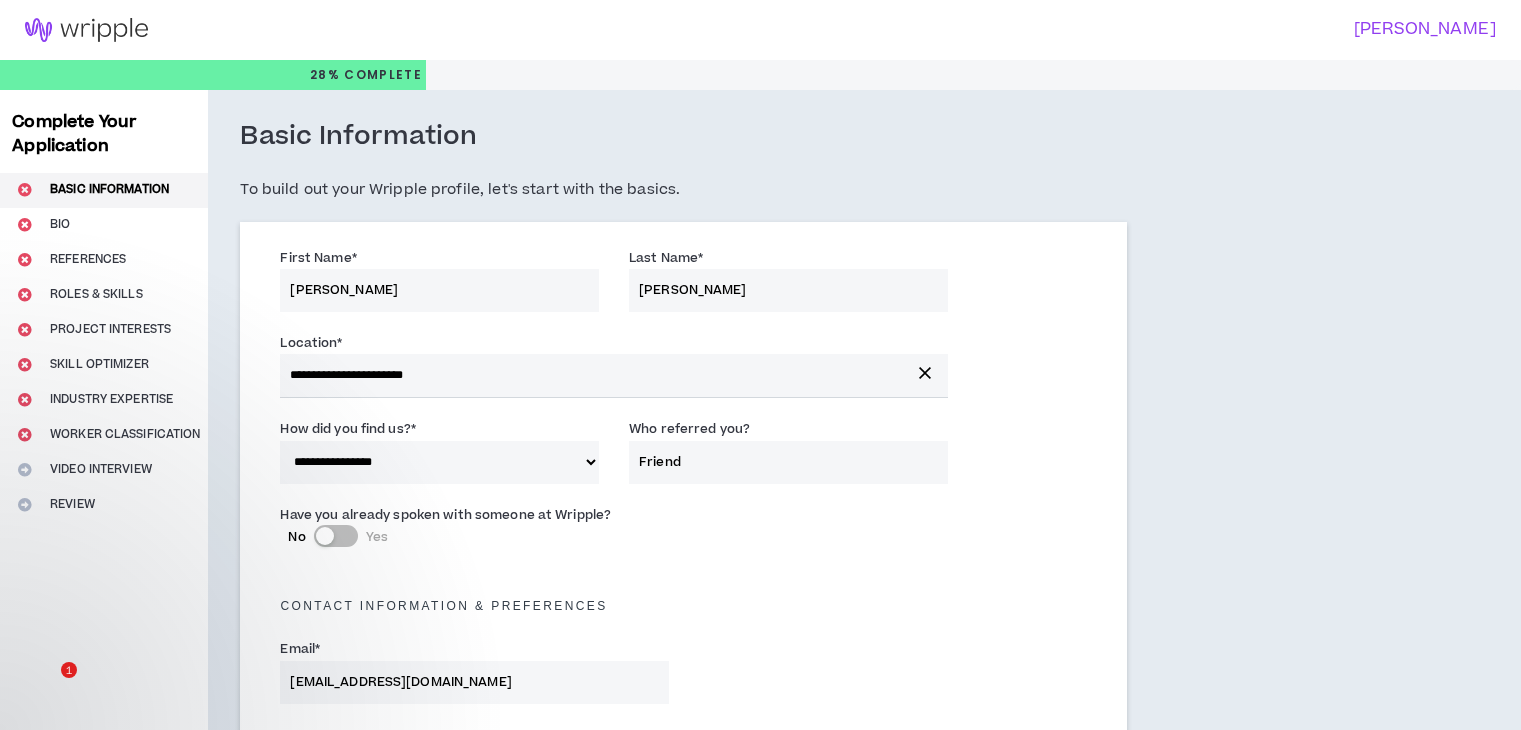 select on "*" 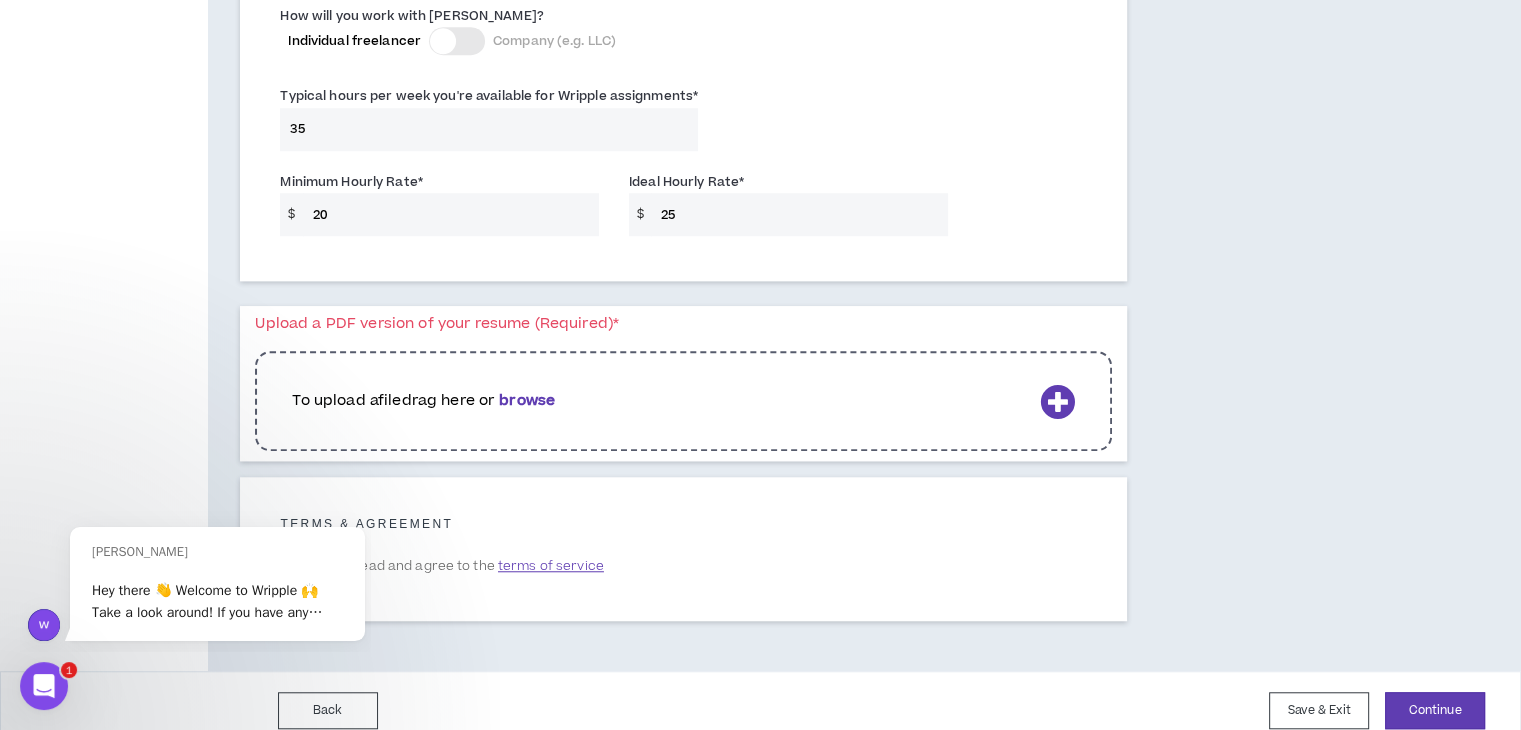 scroll, scrollTop: 0, scrollLeft: 0, axis: both 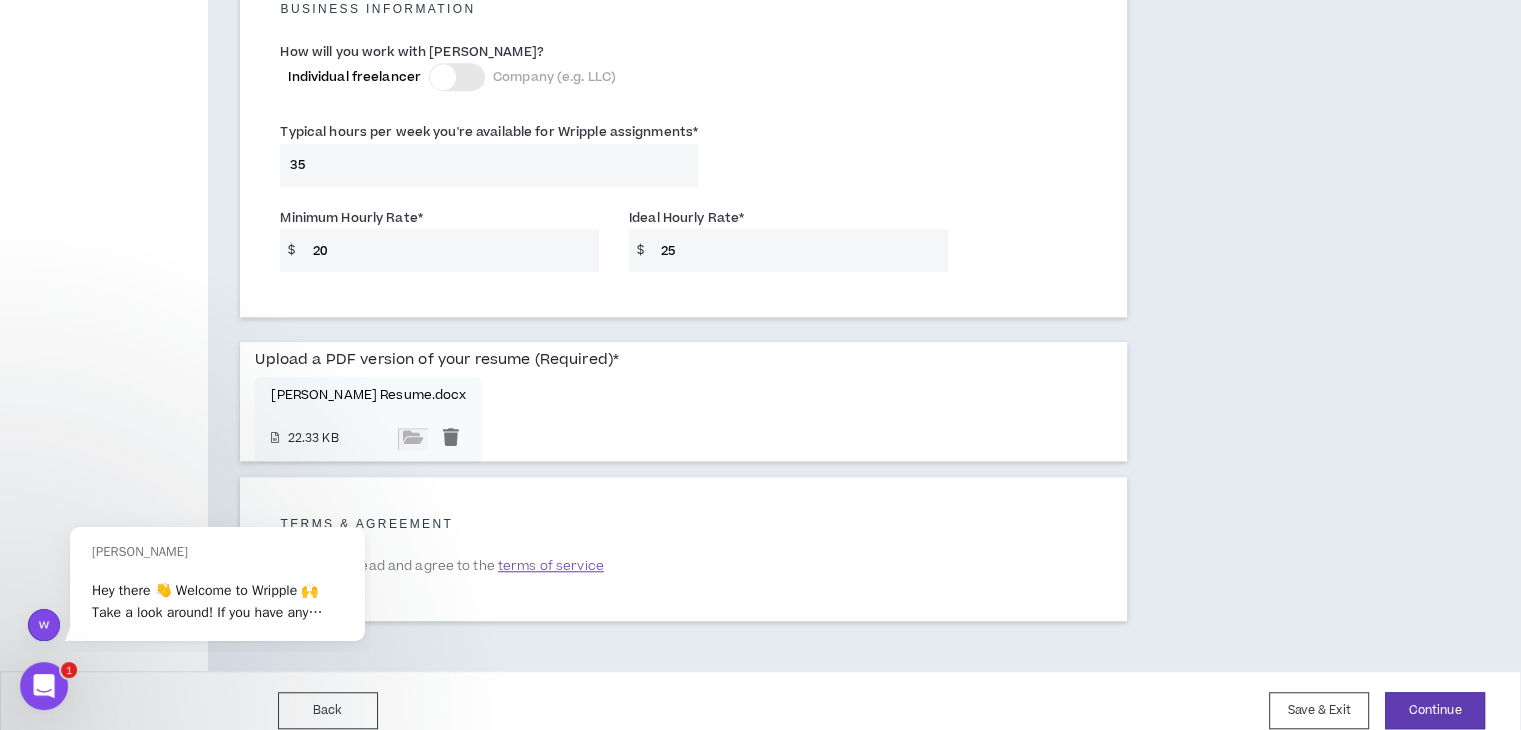 click on "**********" at bounding box center (683, -350) 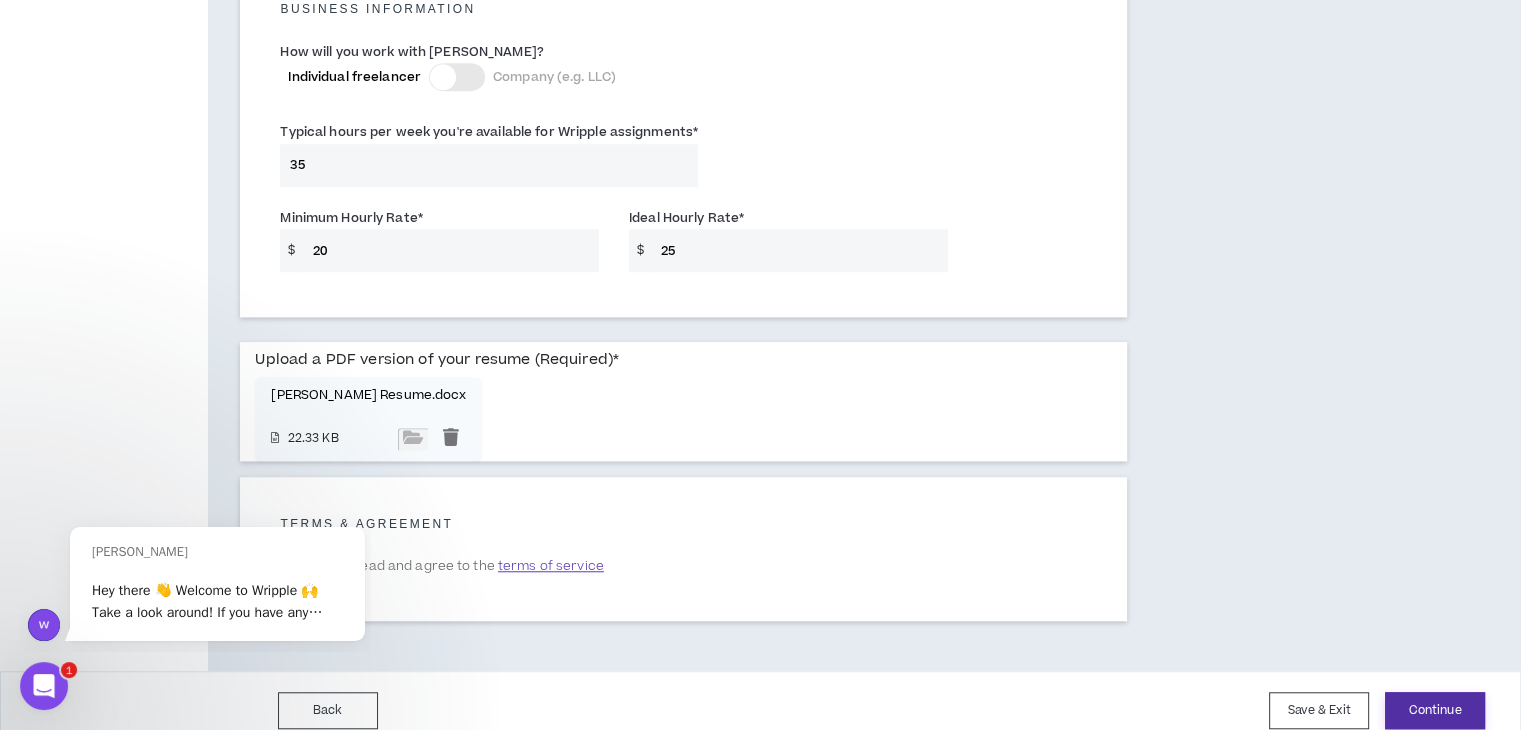click on "Continue" at bounding box center [1435, 710] 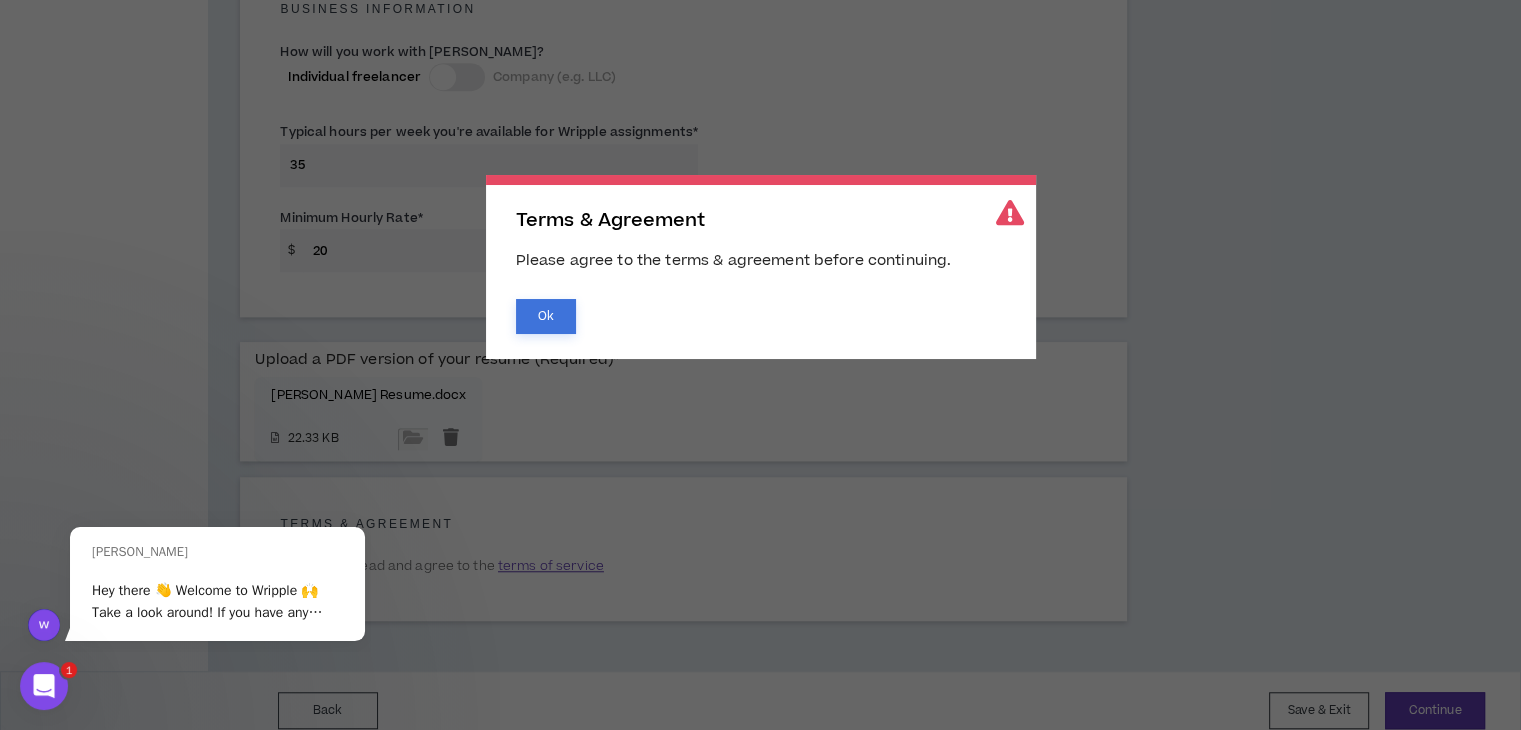 click on "Ok" at bounding box center (546, 316) 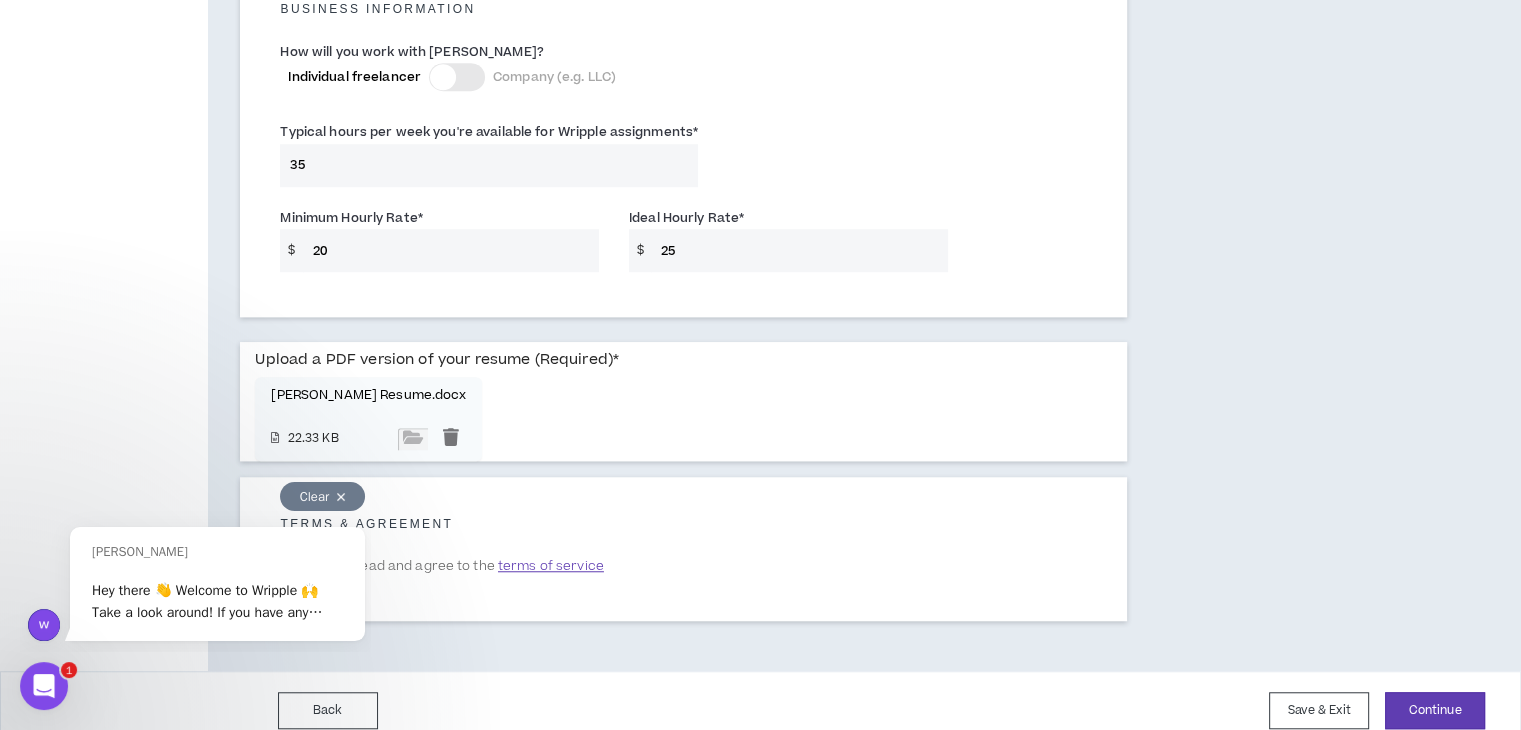 click at bounding box center [341, 497] 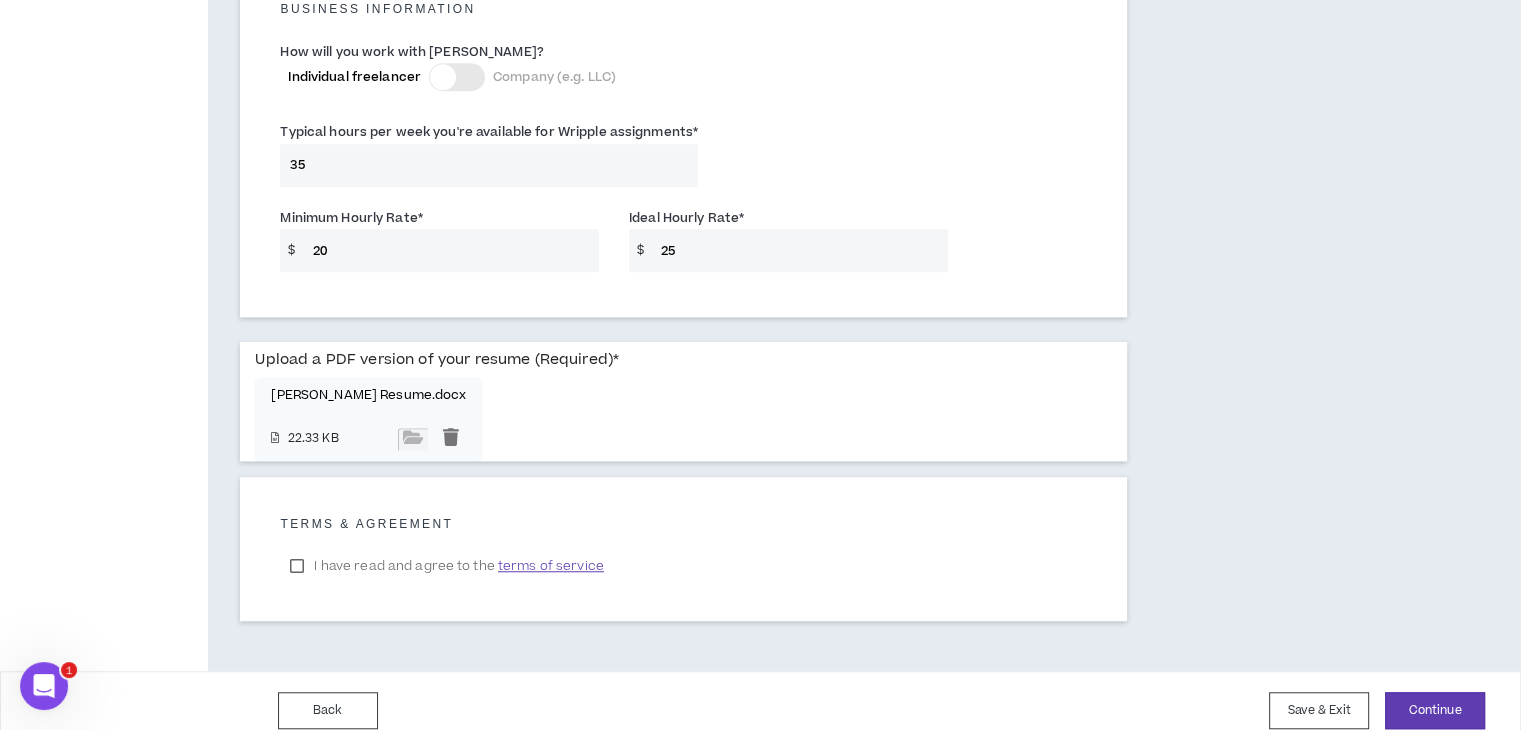 click on "I have read and agree to the    terms of service" at bounding box center (446, 566) 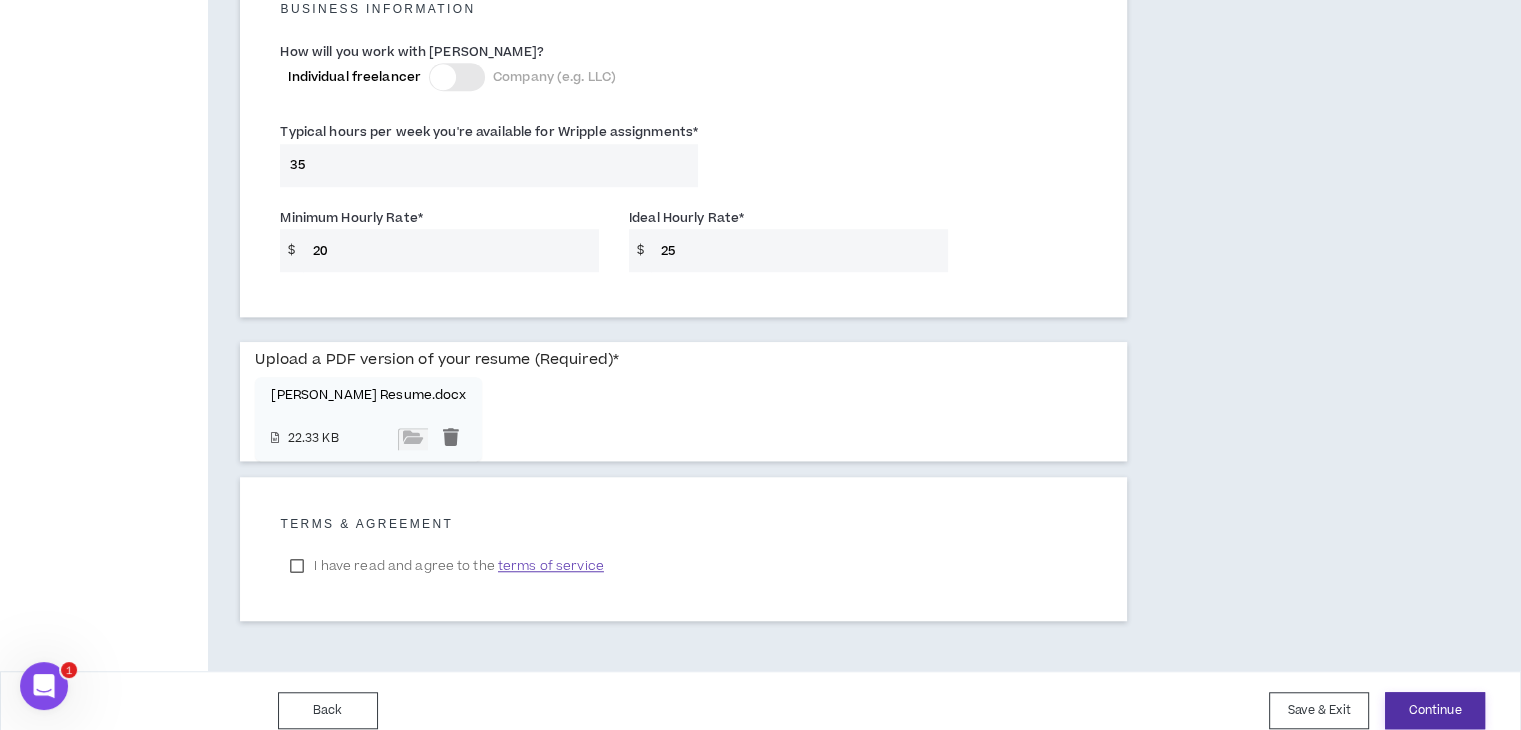 click on "Continue" at bounding box center [1435, 710] 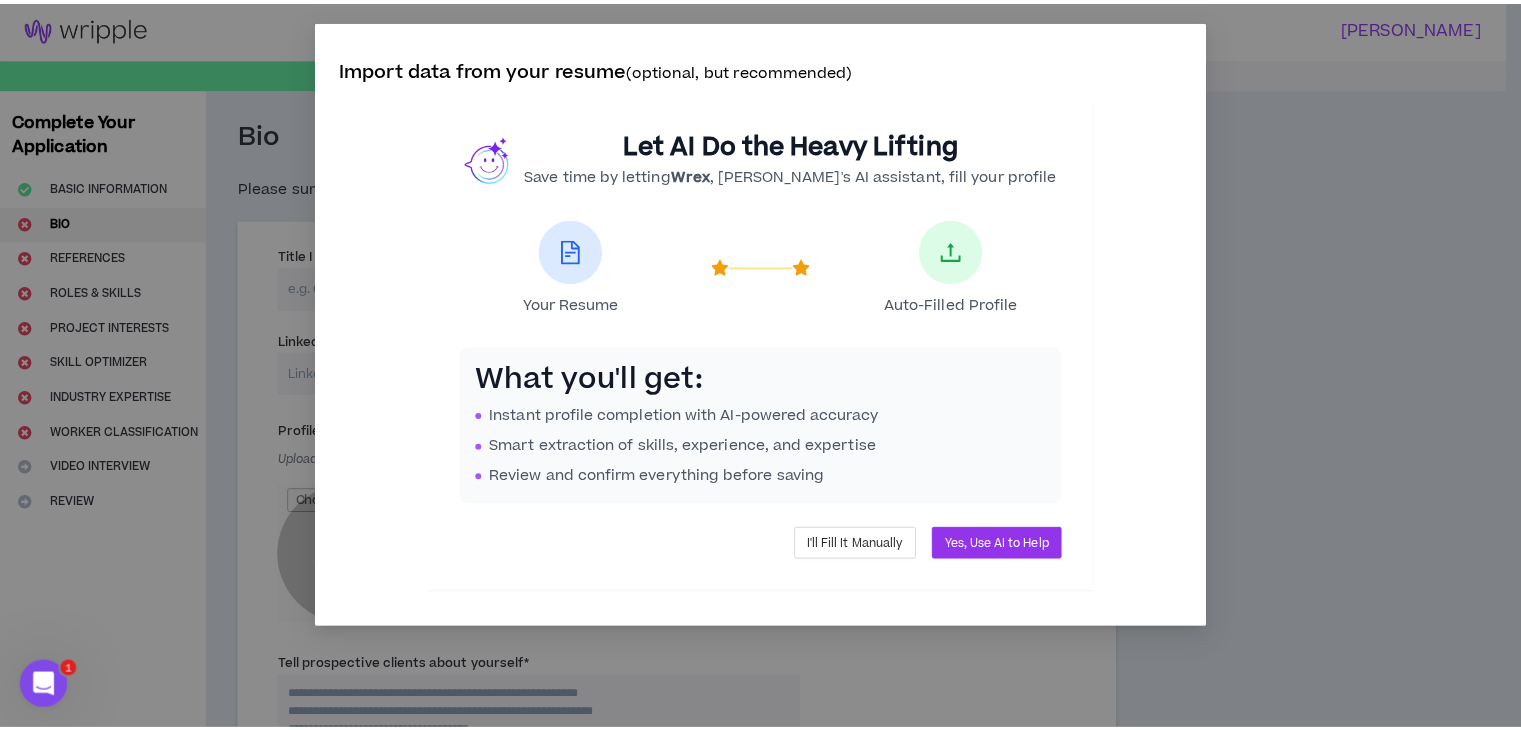 scroll, scrollTop: 0, scrollLeft: 0, axis: both 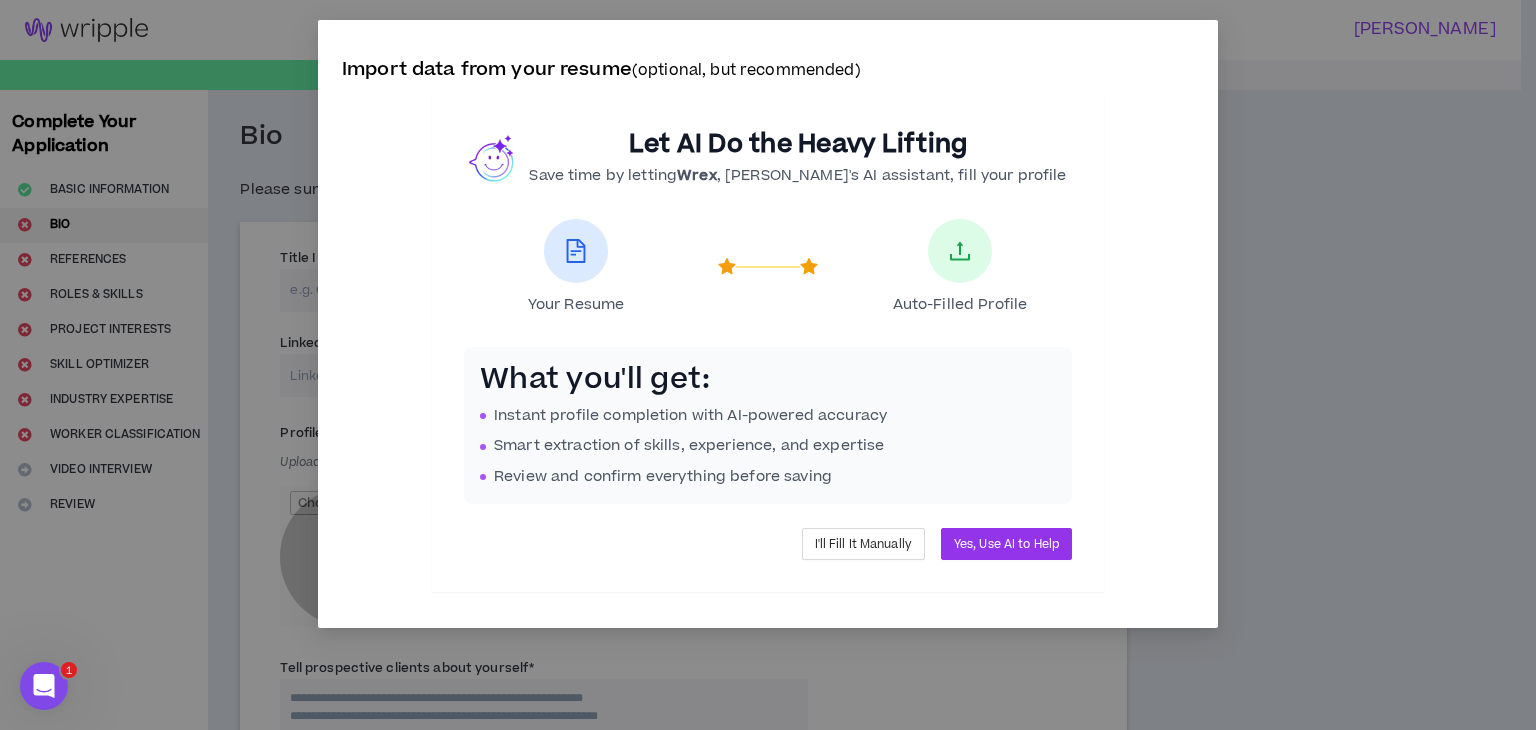 click 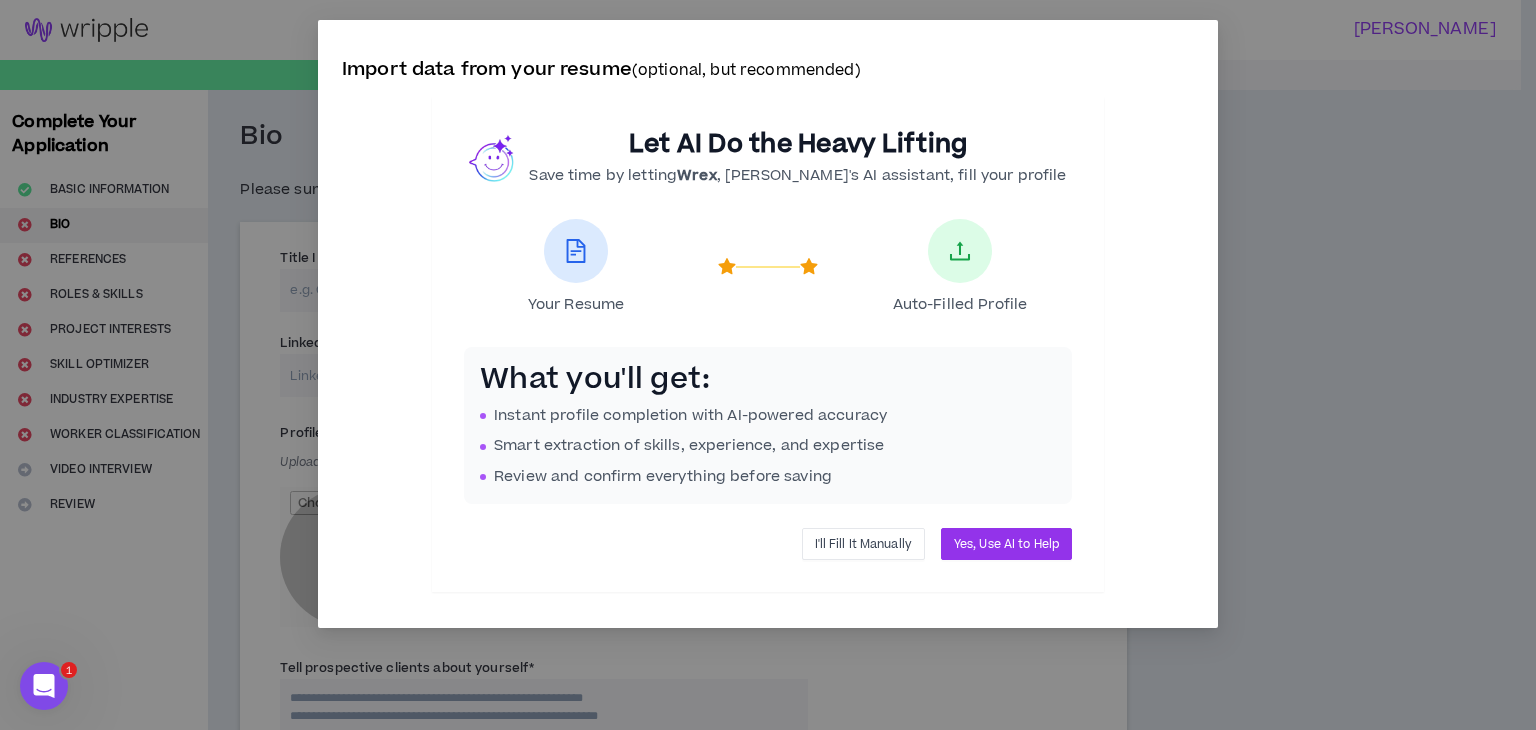 click on "I'll Fill It Manually" at bounding box center (863, 544) 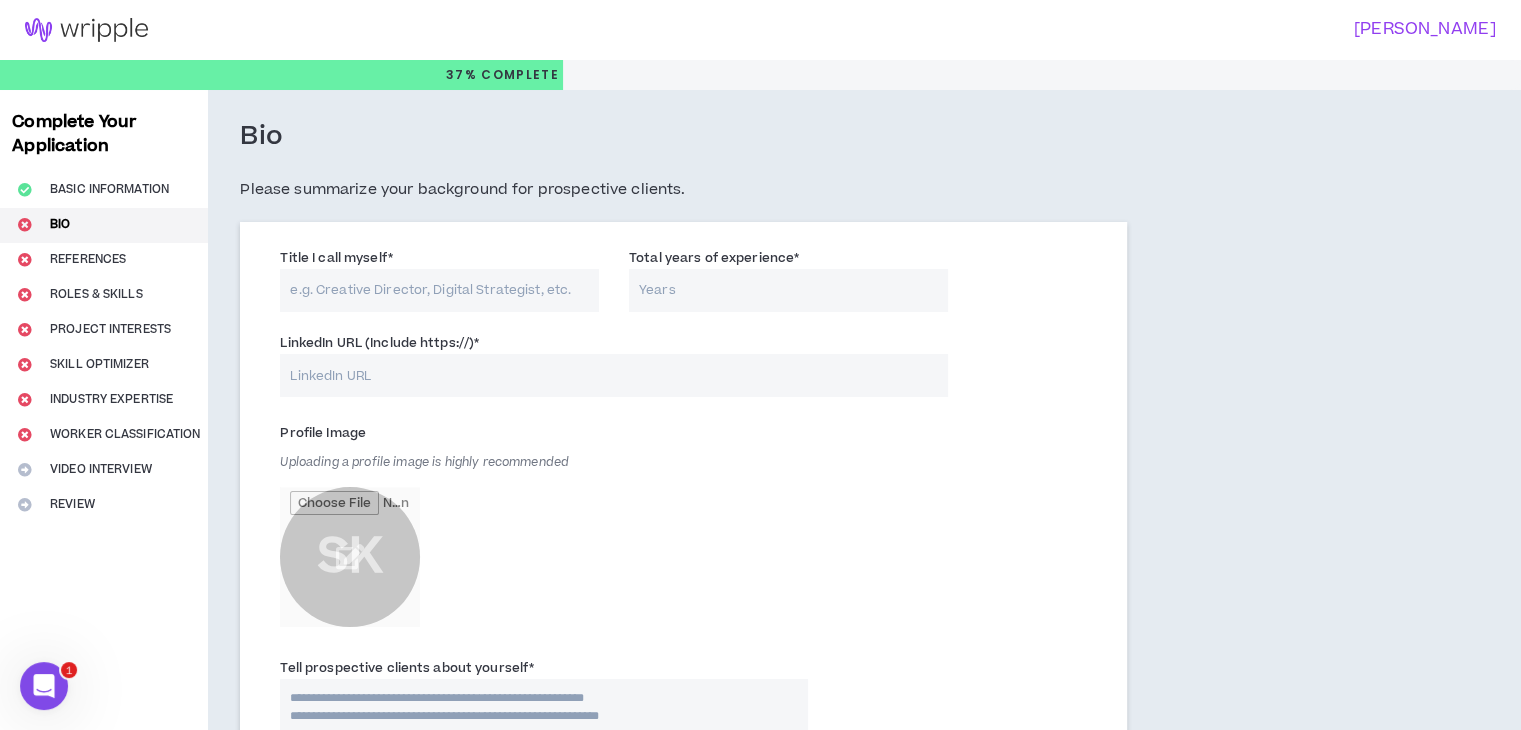 click on "Title I call myself  *" at bounding box center [439, 290] 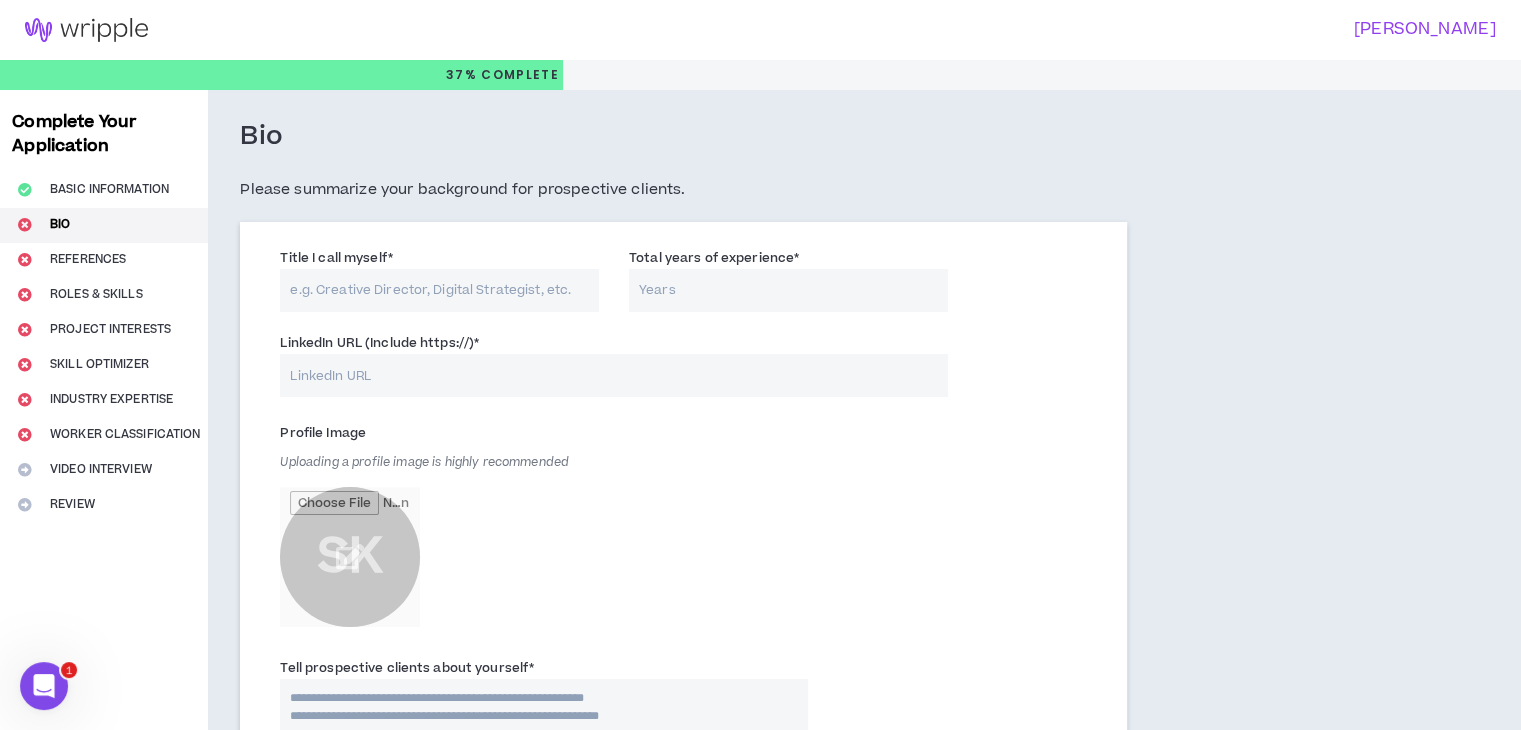 type on "g" 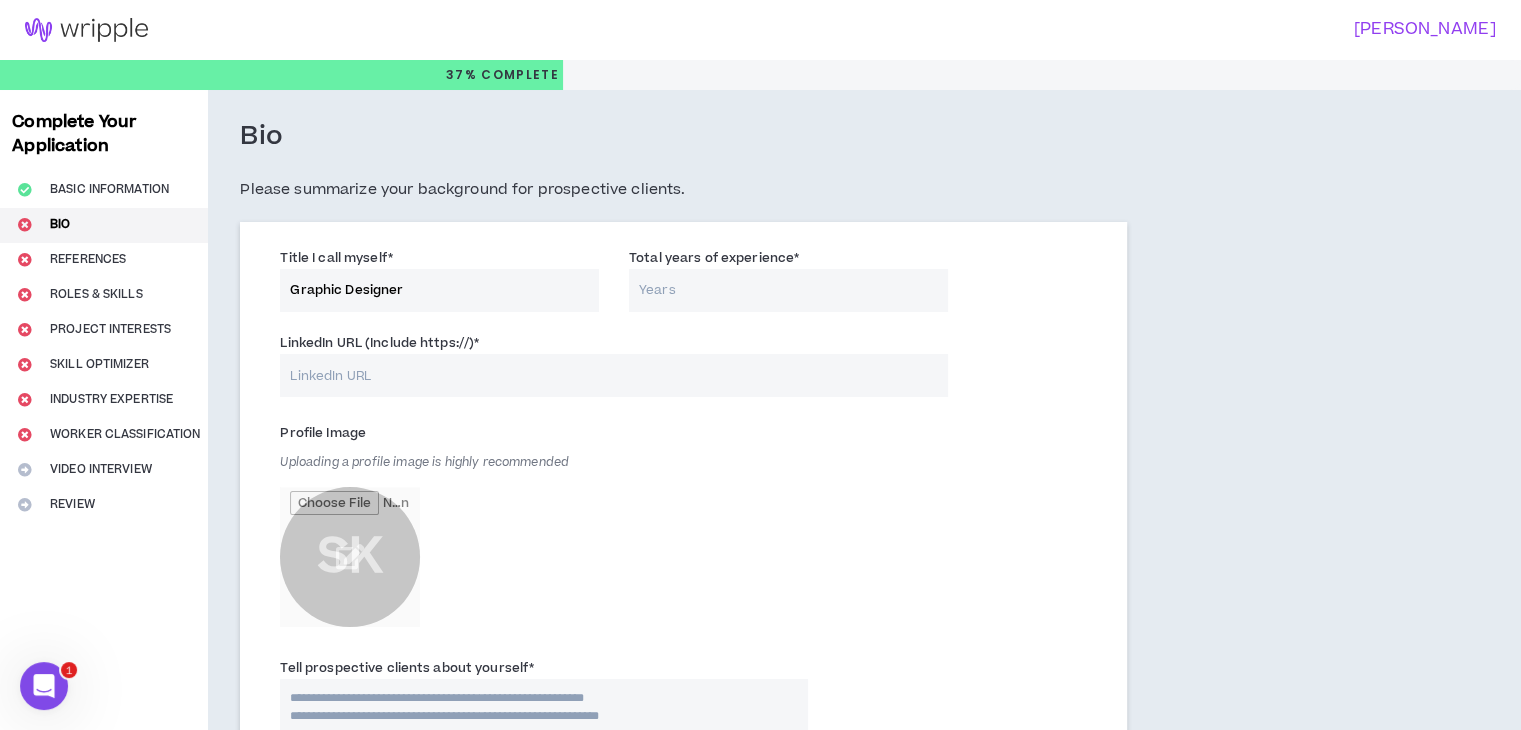 type on "Graphic Designer" 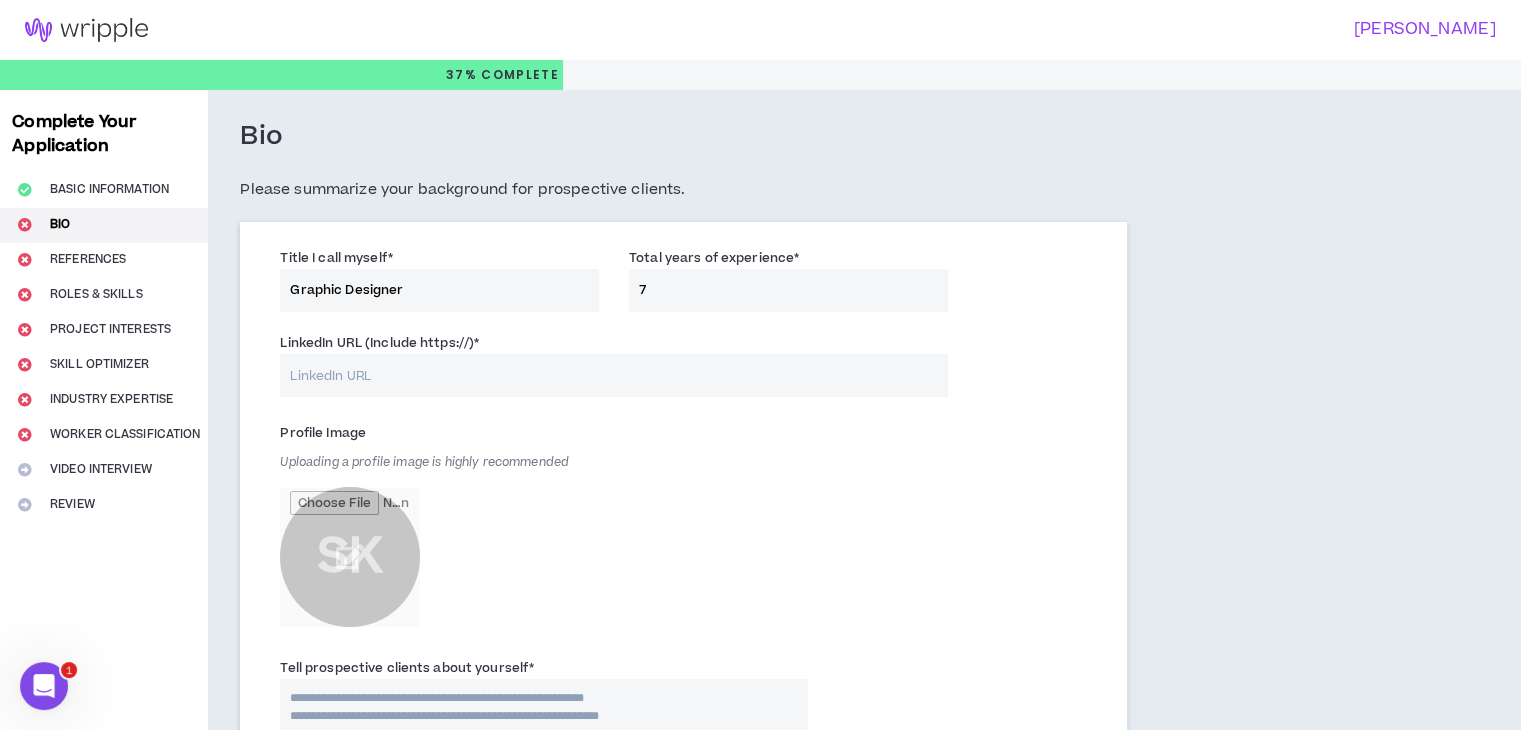 type on "7" 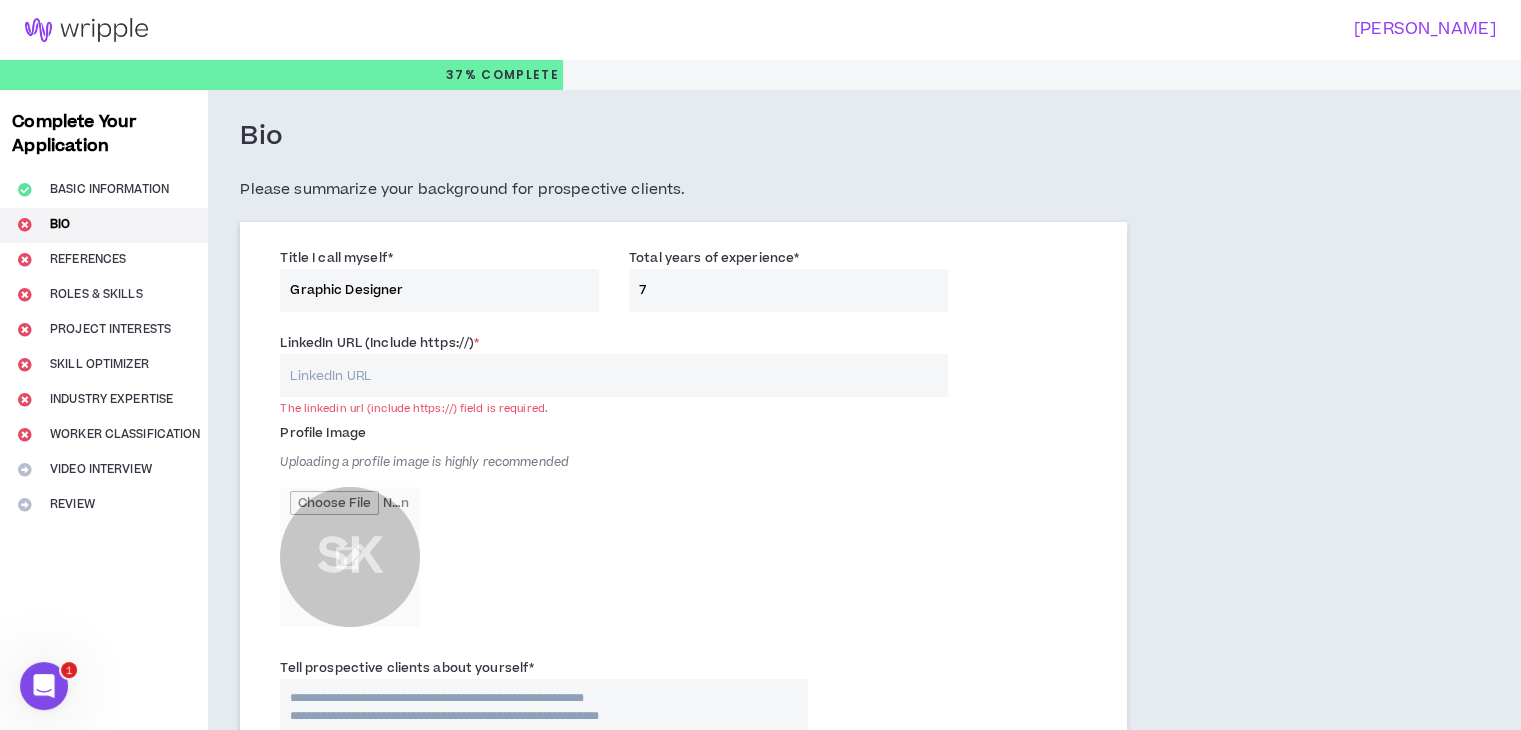 paste on "www.linkedin.com/in/sonu-kumar-a62a75372" 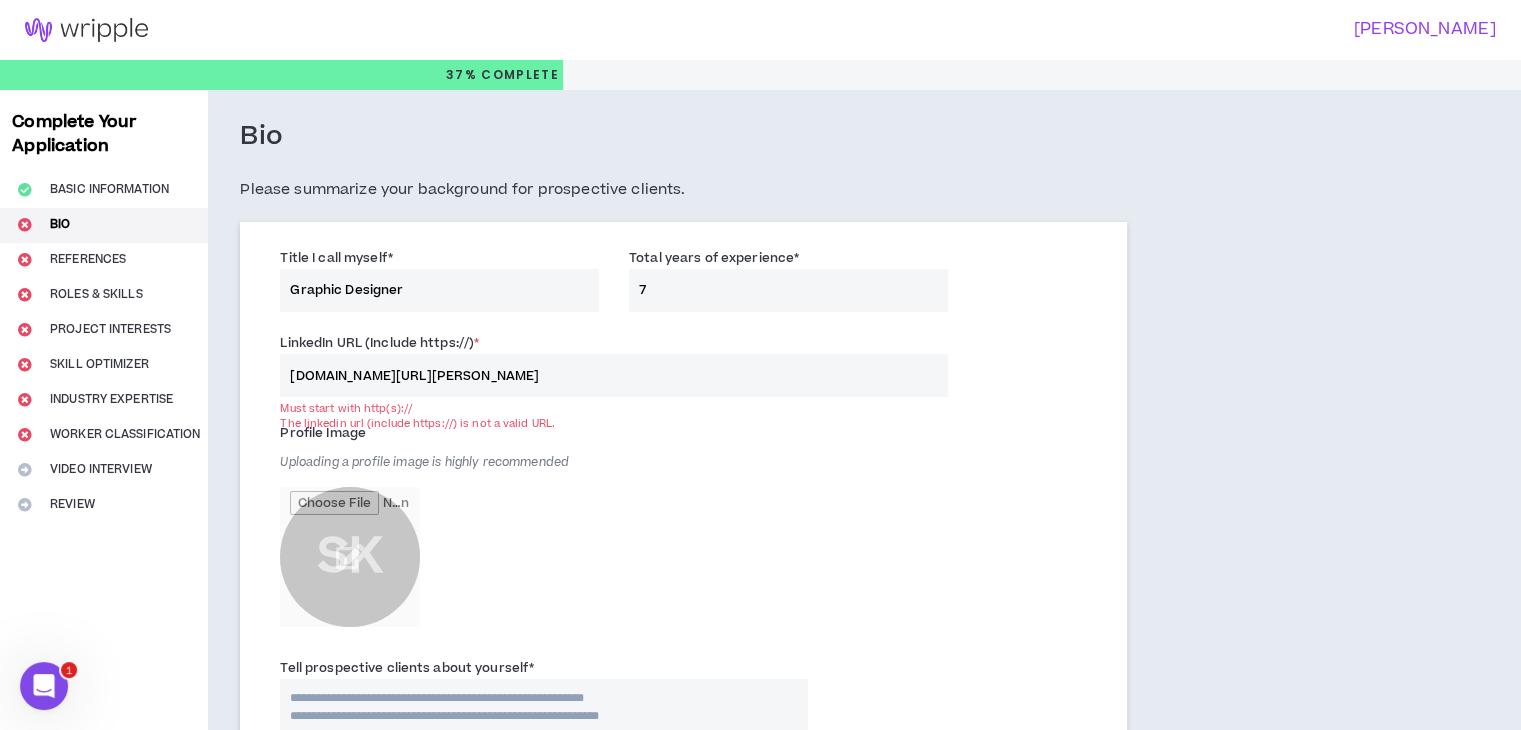 click on "www.linkedin.com/in/sonu-kumar-a62a75372" at bounding box center (613, 375) 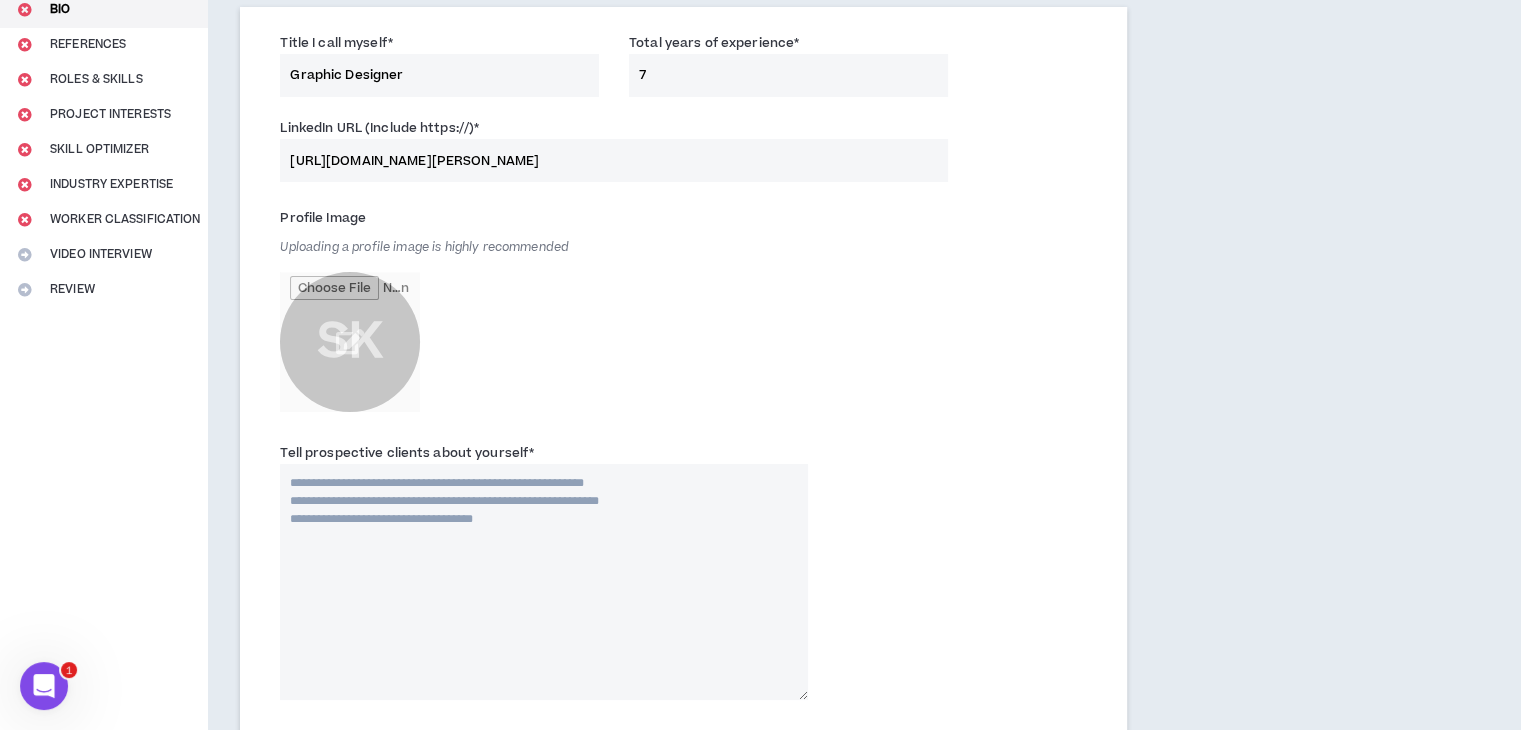 scroll, scrollTop: 300, scrollLeft: 0, axis: vertical 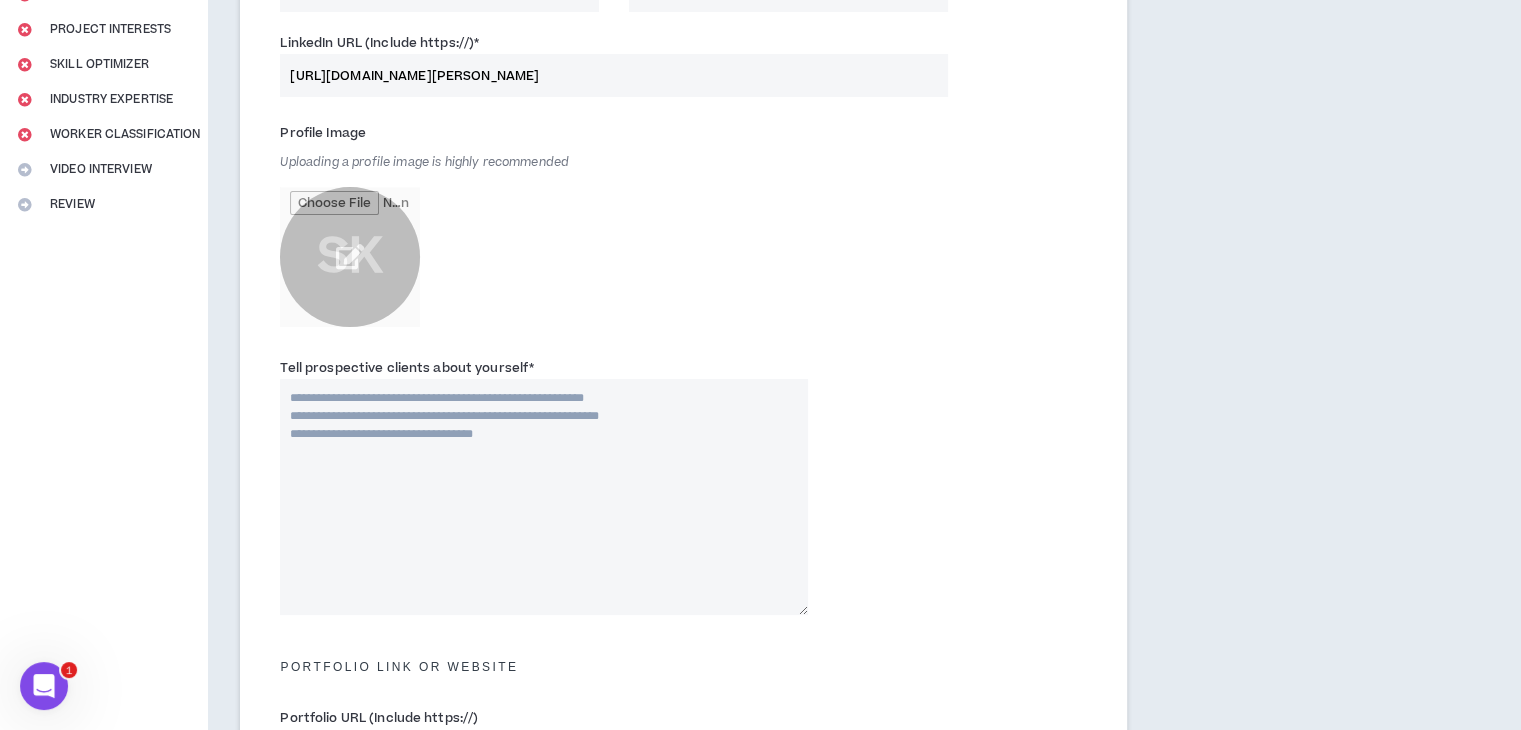 type on "https://www.linkedin.com/in/sonu-kumar-a62a75372" 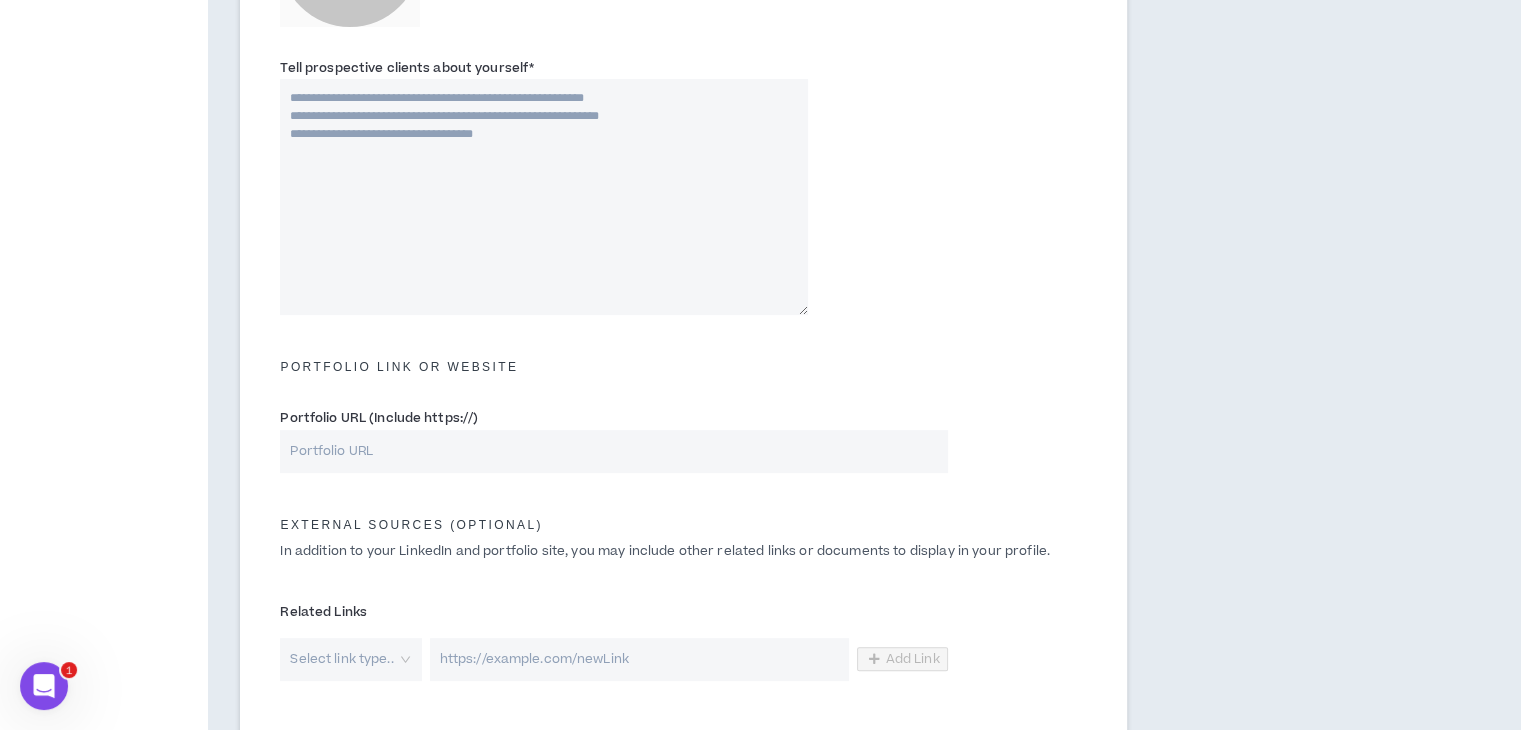 scroll, scrollTop: 400, scrollLeft: 0, axis: vertical 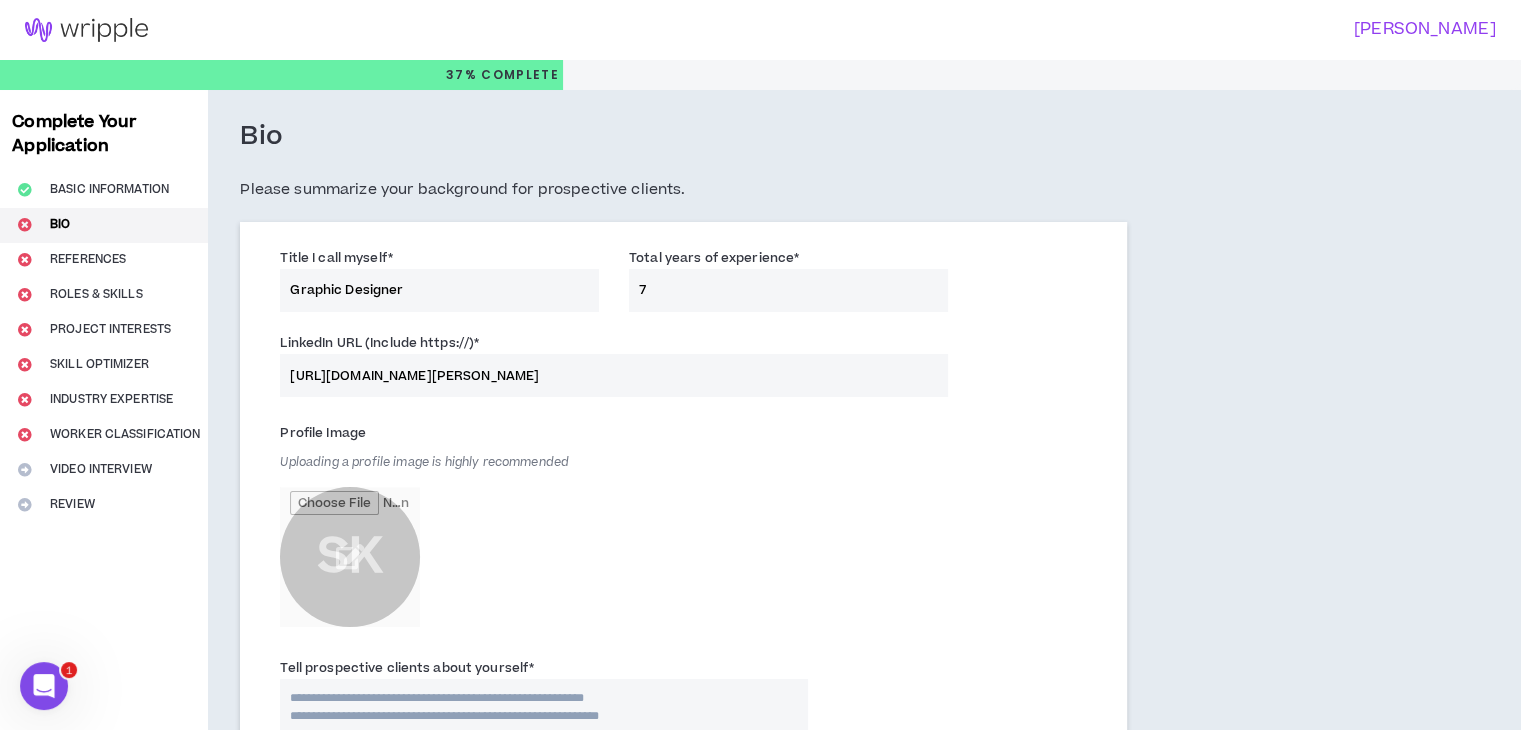 drag, startPoint x: 665, startPoint y: 285, endPoint x: 600, endPoint y: 296, distance: 65.9242 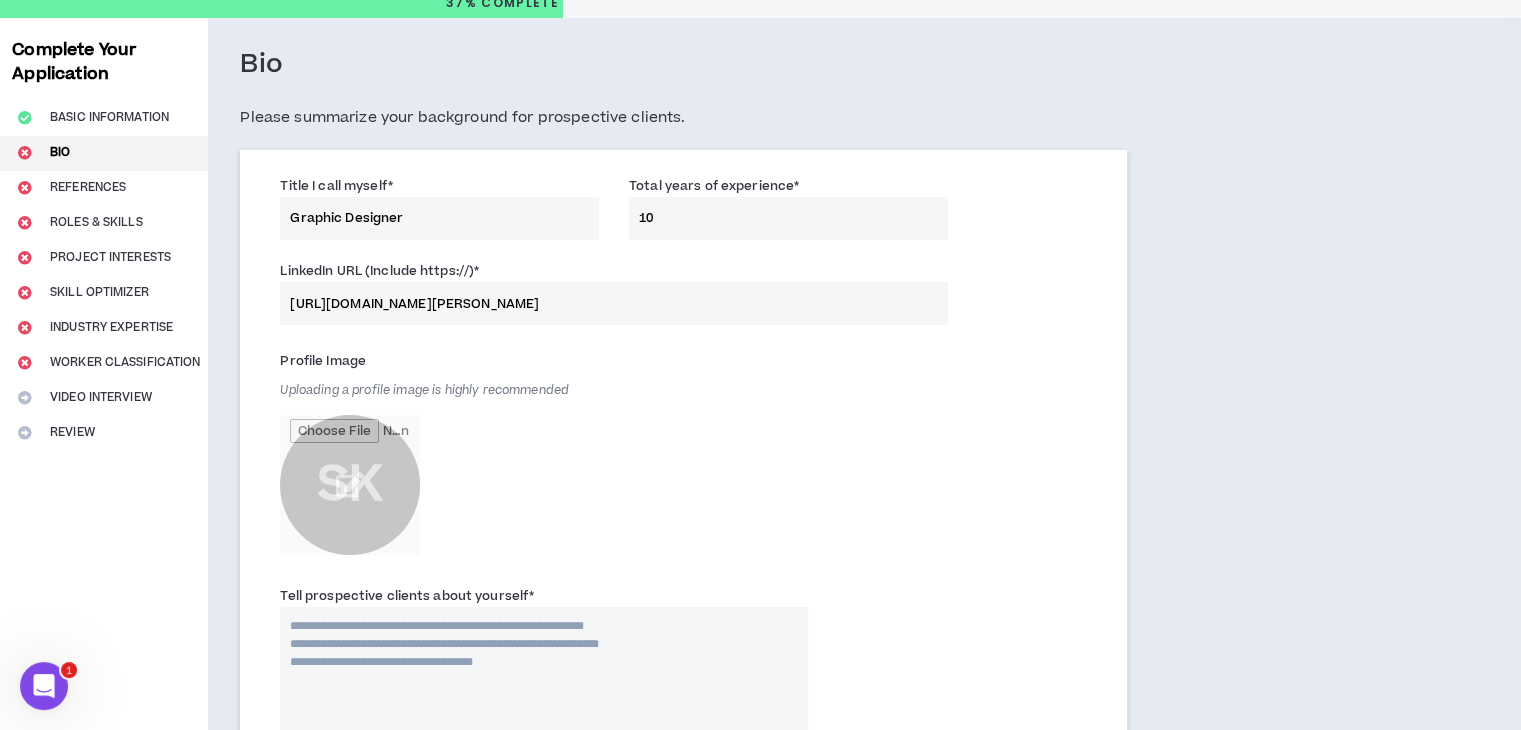 scroll, scrollTop: 500, scrollLeft: 0, axis: vertical 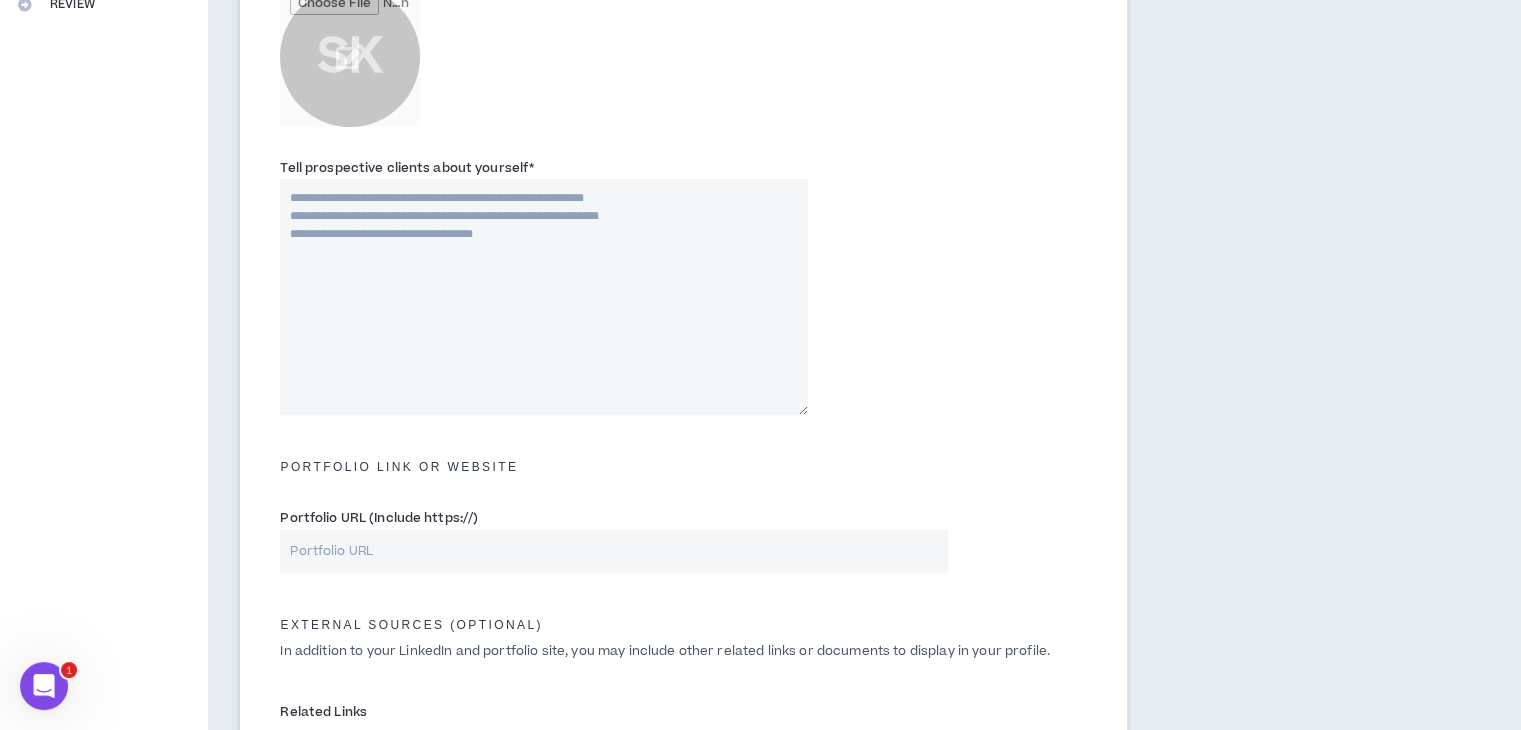 type on "10" 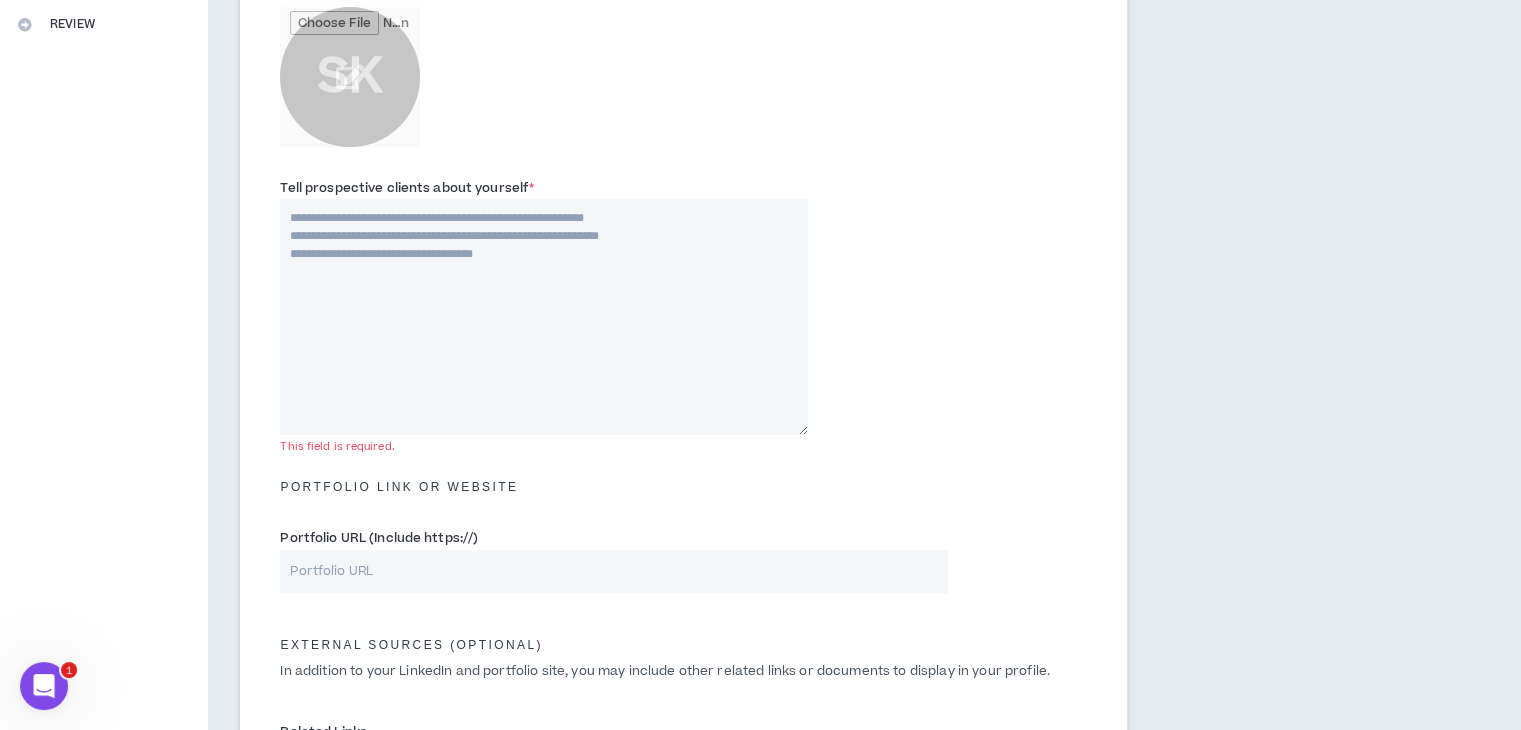 scroll, scrollTop: 500, scrollLeft: 0, axis: vertical 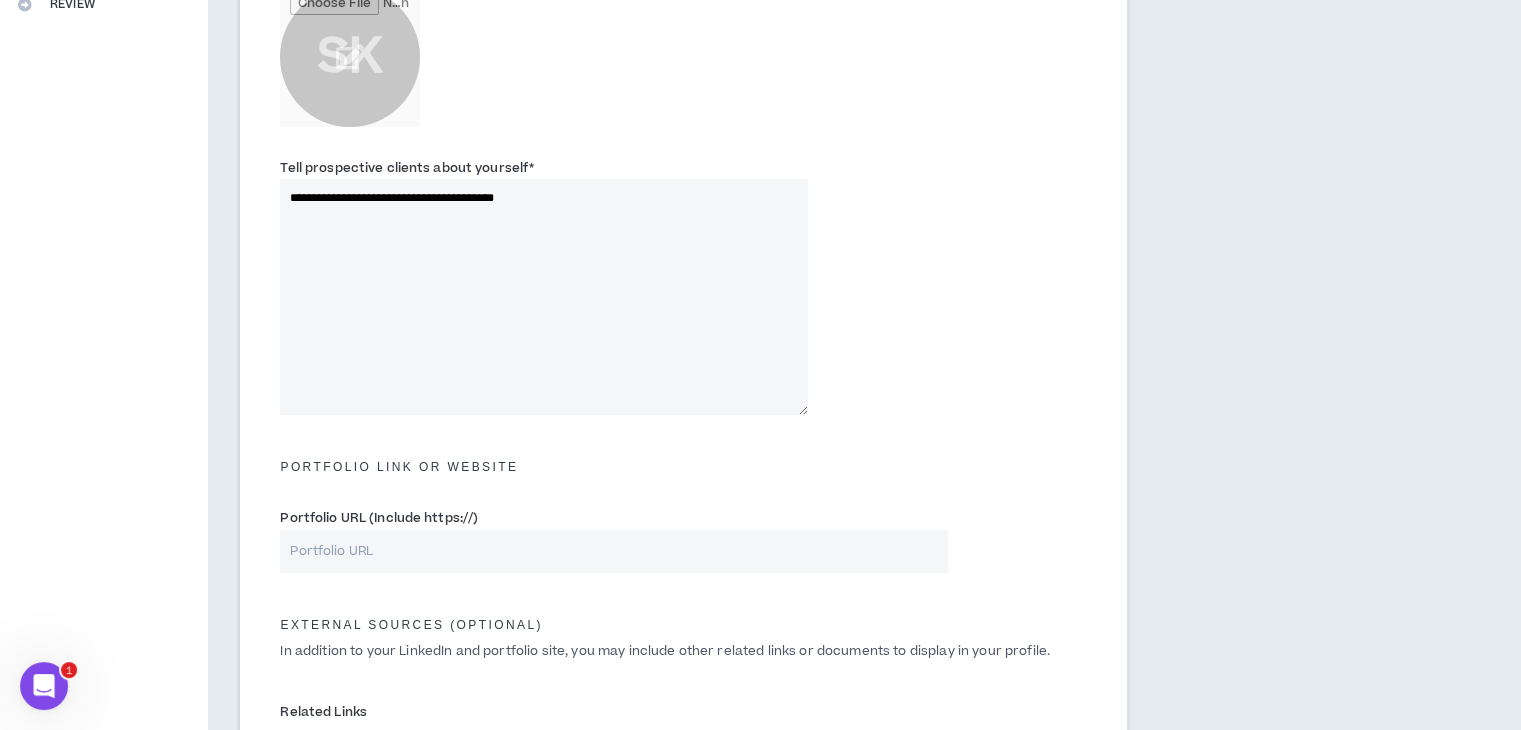 drag, startPoint x: 620, startPoint y: 205, endPoint x: 136, endPoint y: 211, distance: 484.0372 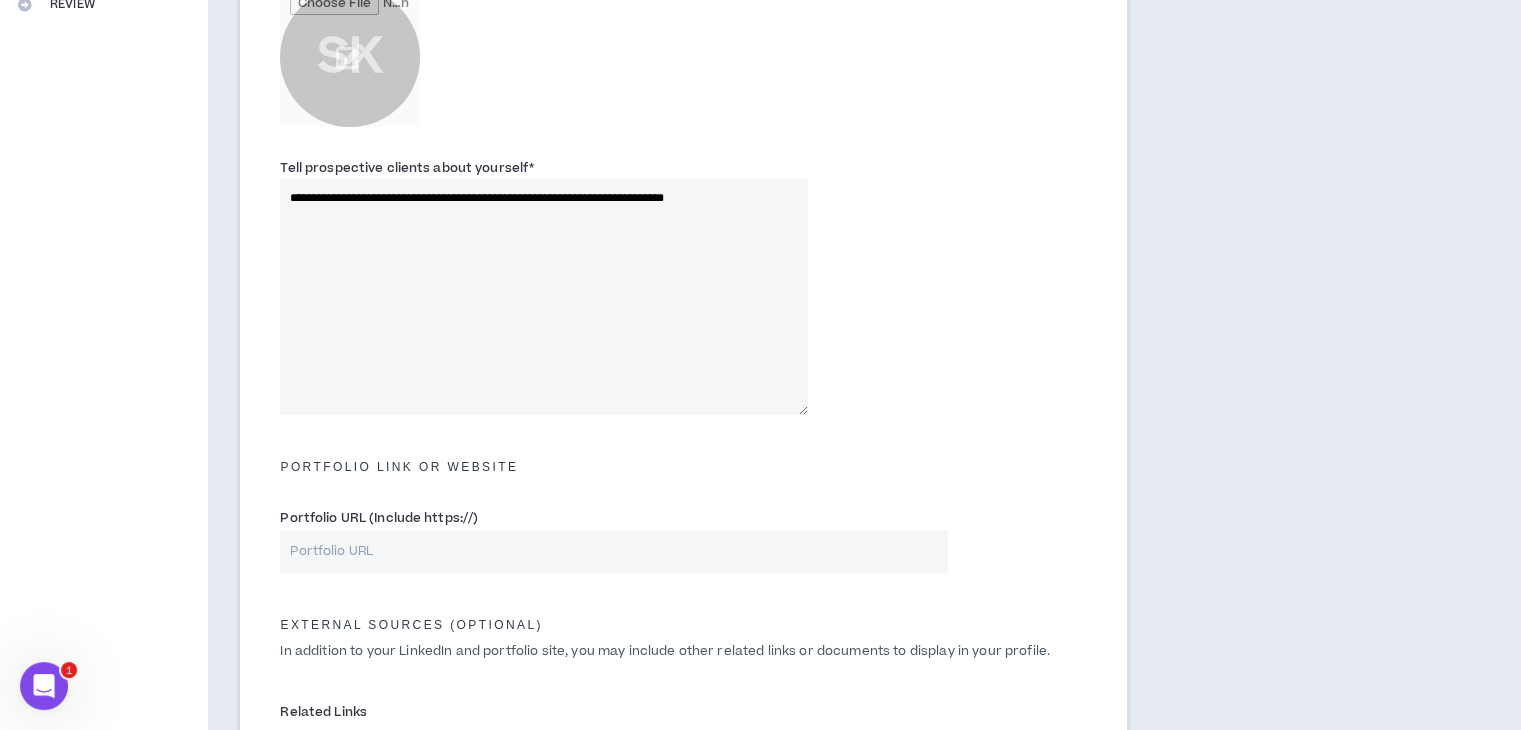 paste on "**********" 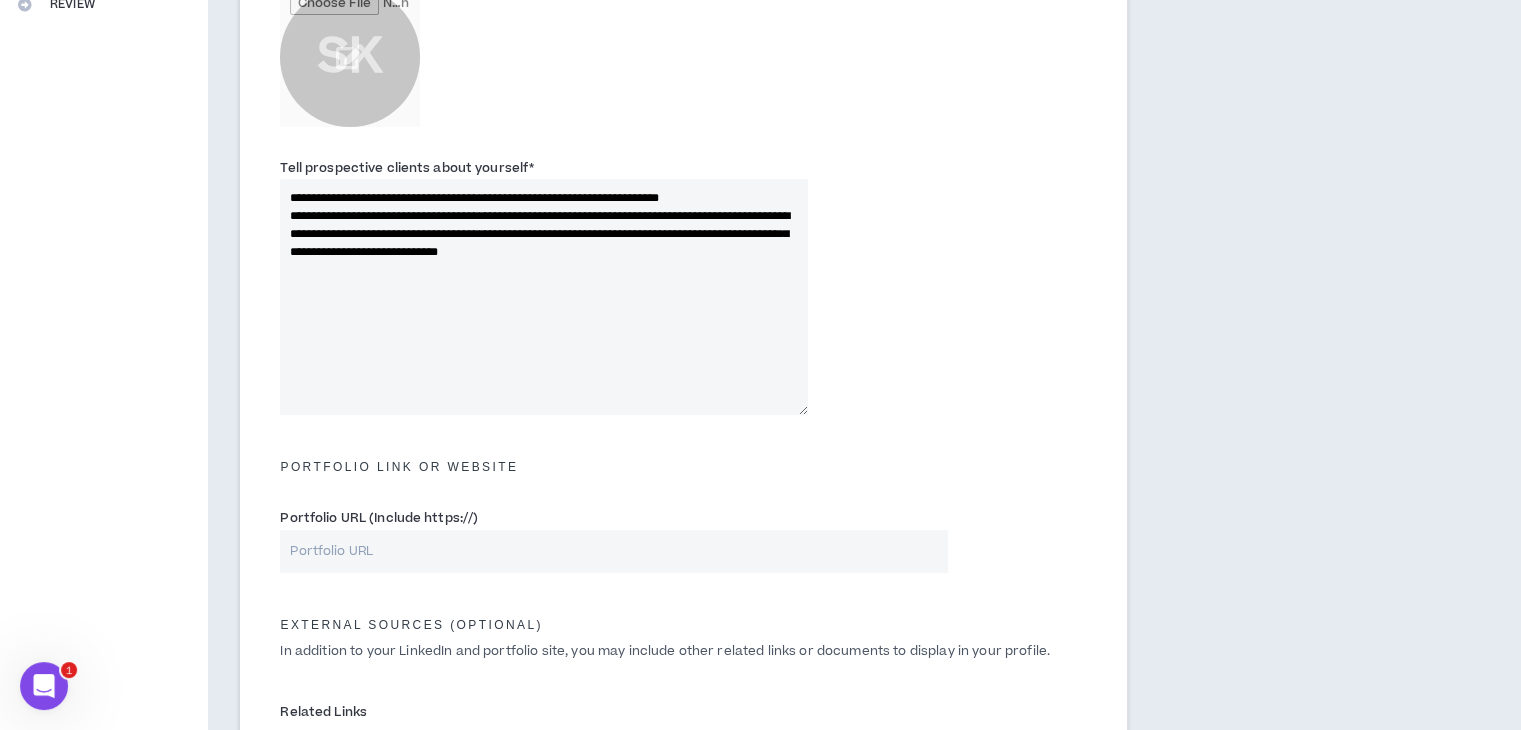 drag, startPoint x: 290, startPoint y: 193, endPoint x: 770, endPoint y: 168, distance: 480.6506 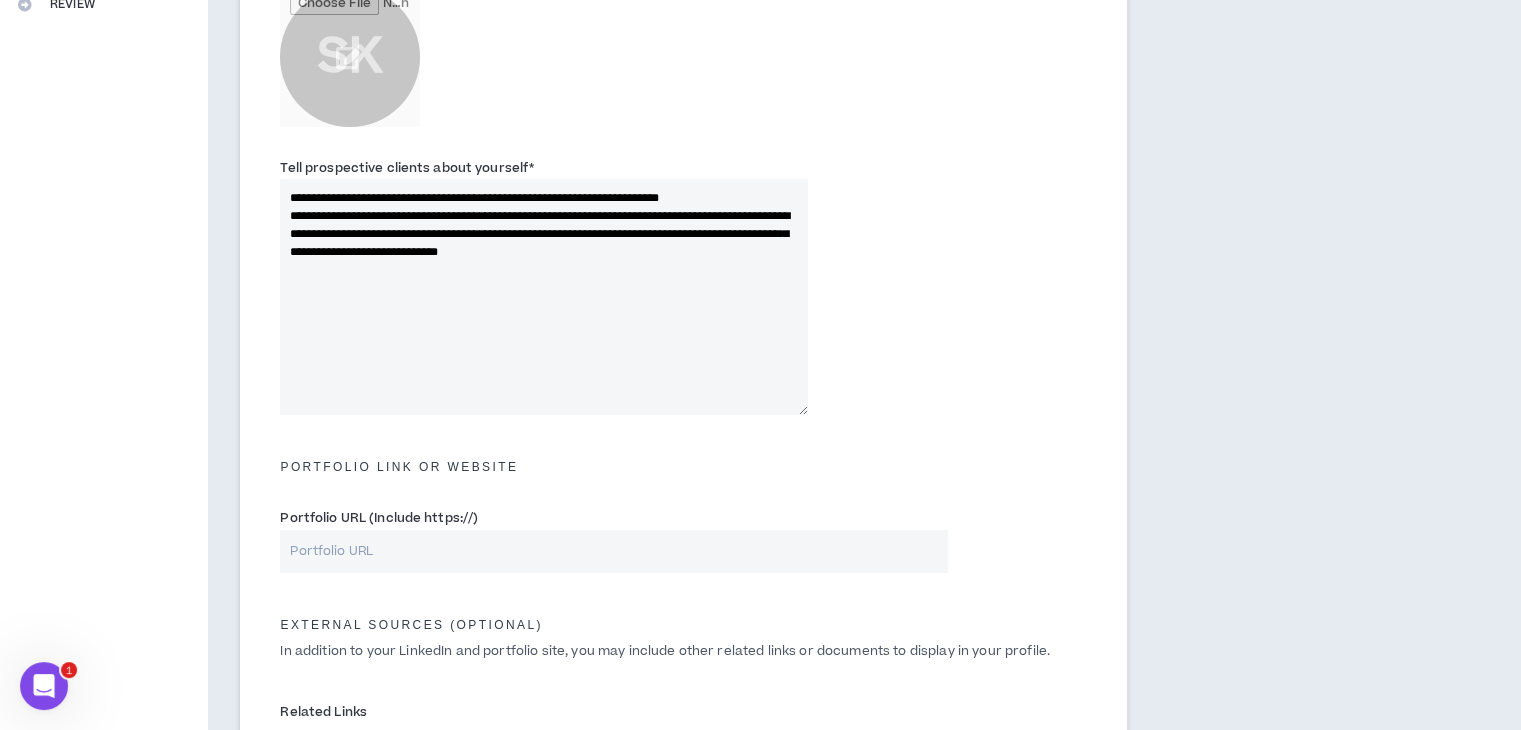 click on "**********" at bounding box center (544, 286) 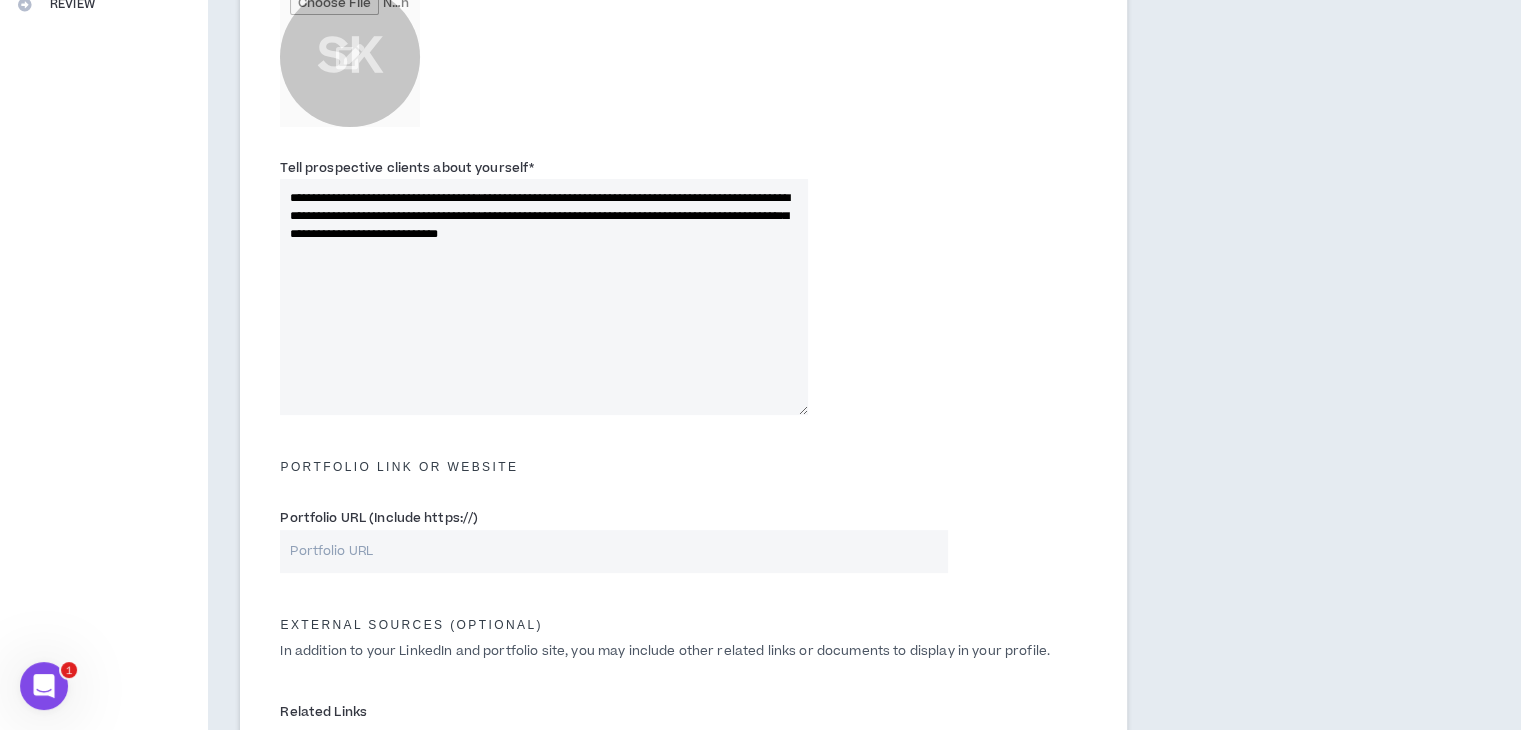click on "**********" at bounding box center (544, 297) 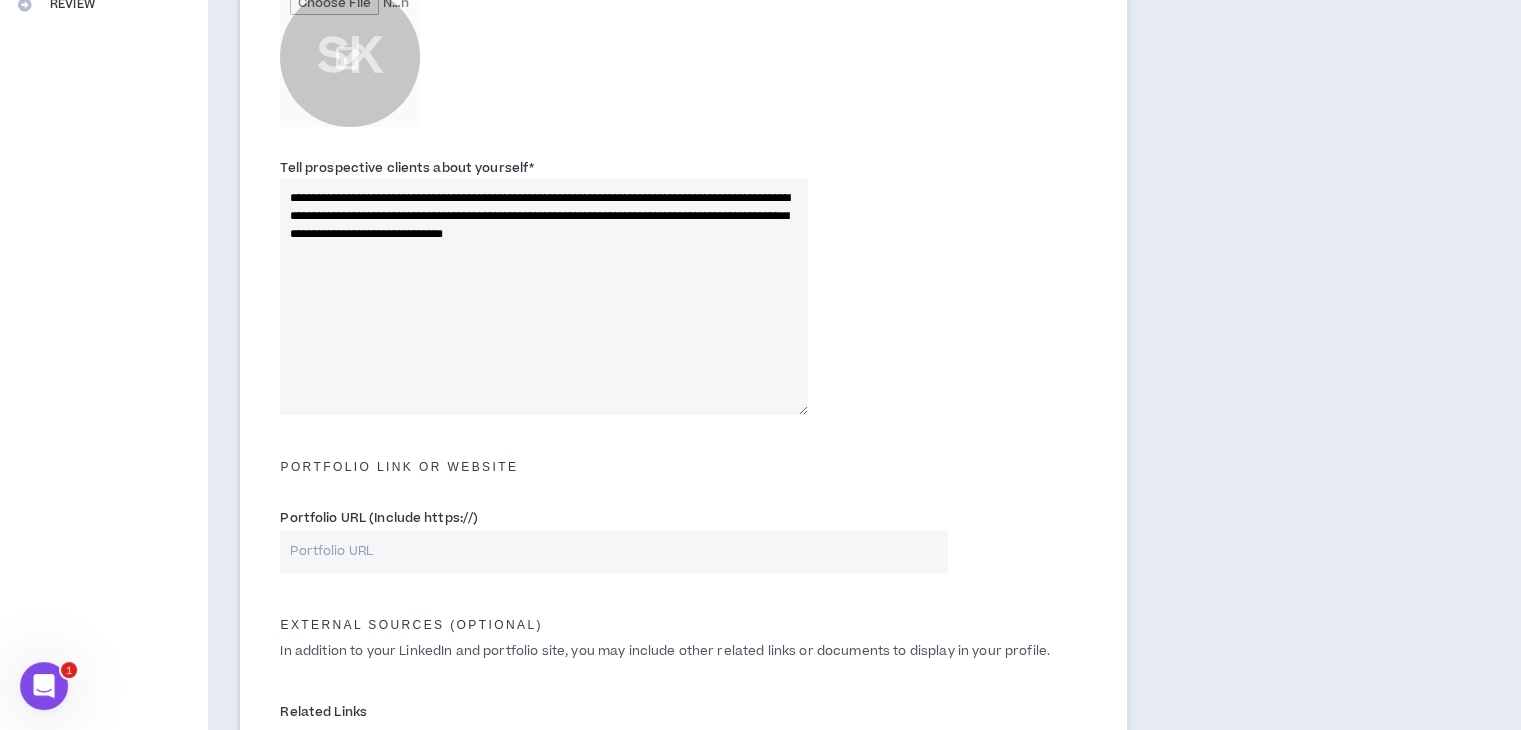 paste on "**********" 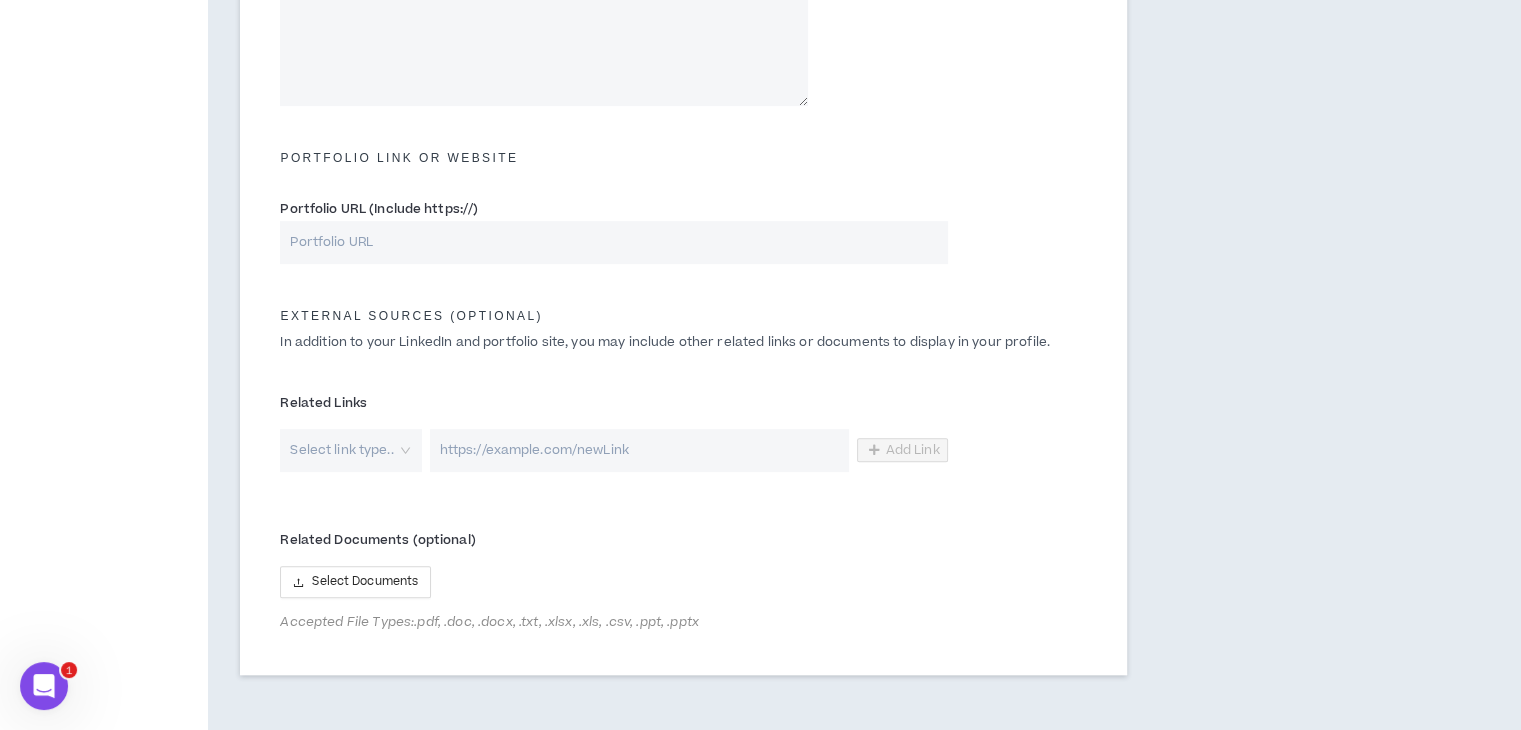 scroll, scrollTop: 900, scrollLeft: 0, axis: vertical 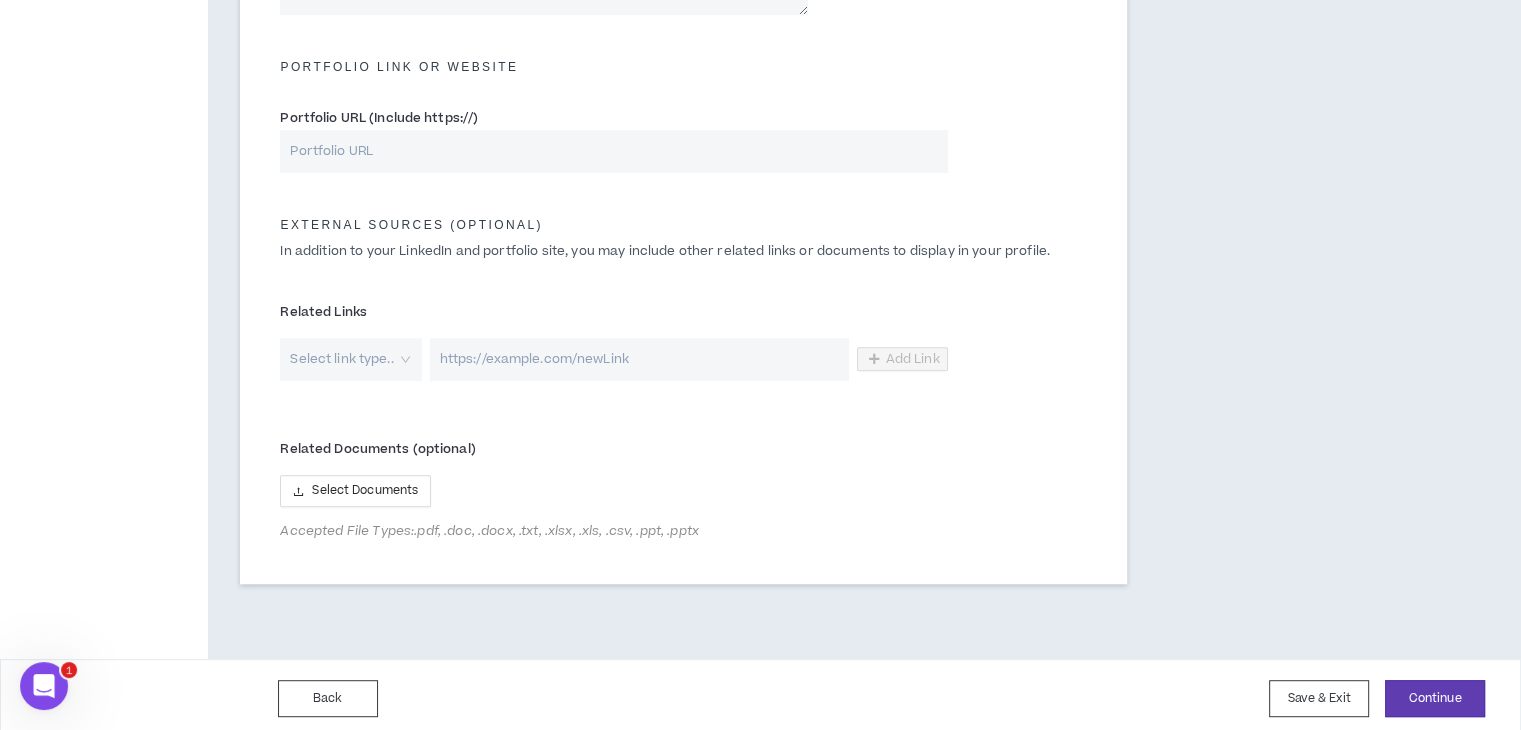 type on "**********" 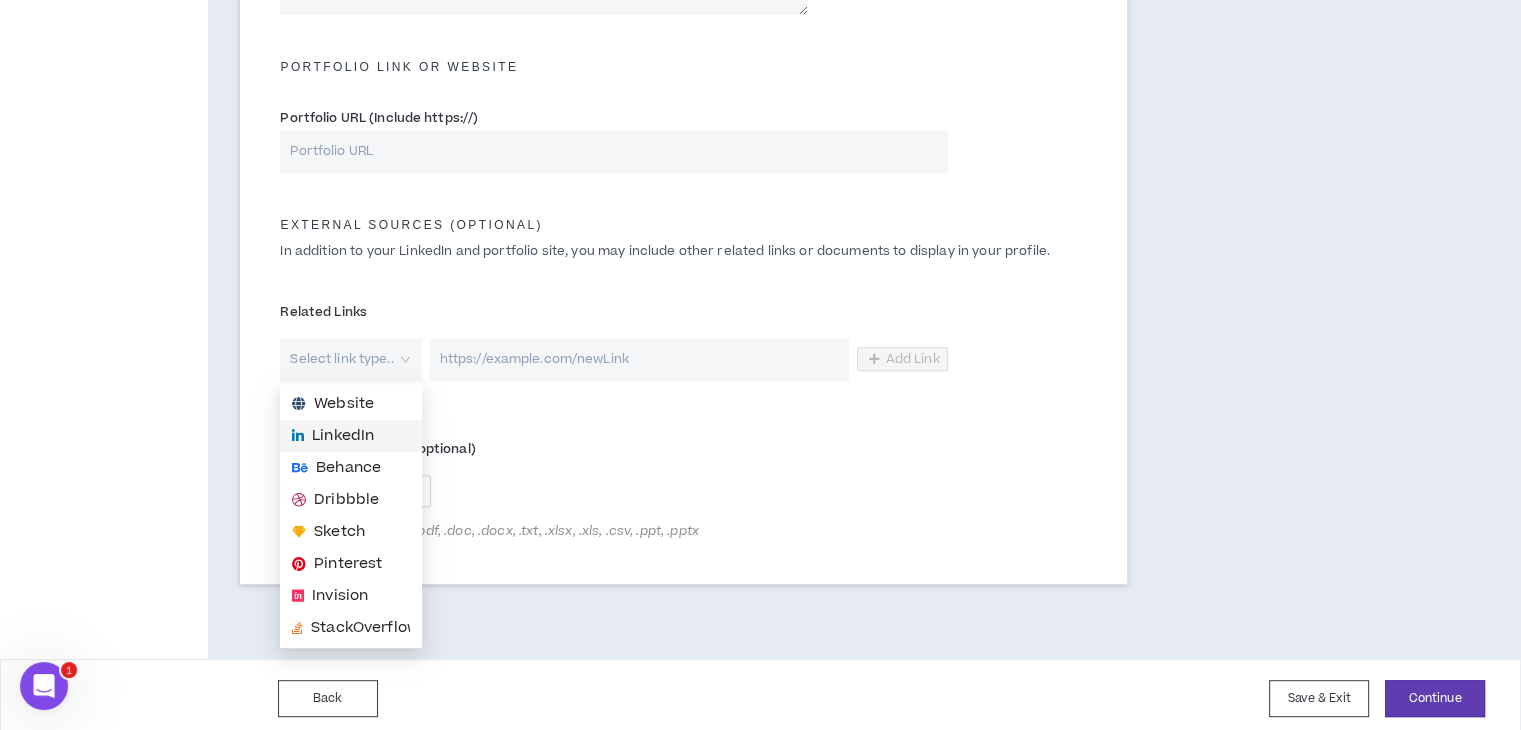click on "LinkedIn" at bounding box center (343, 436) 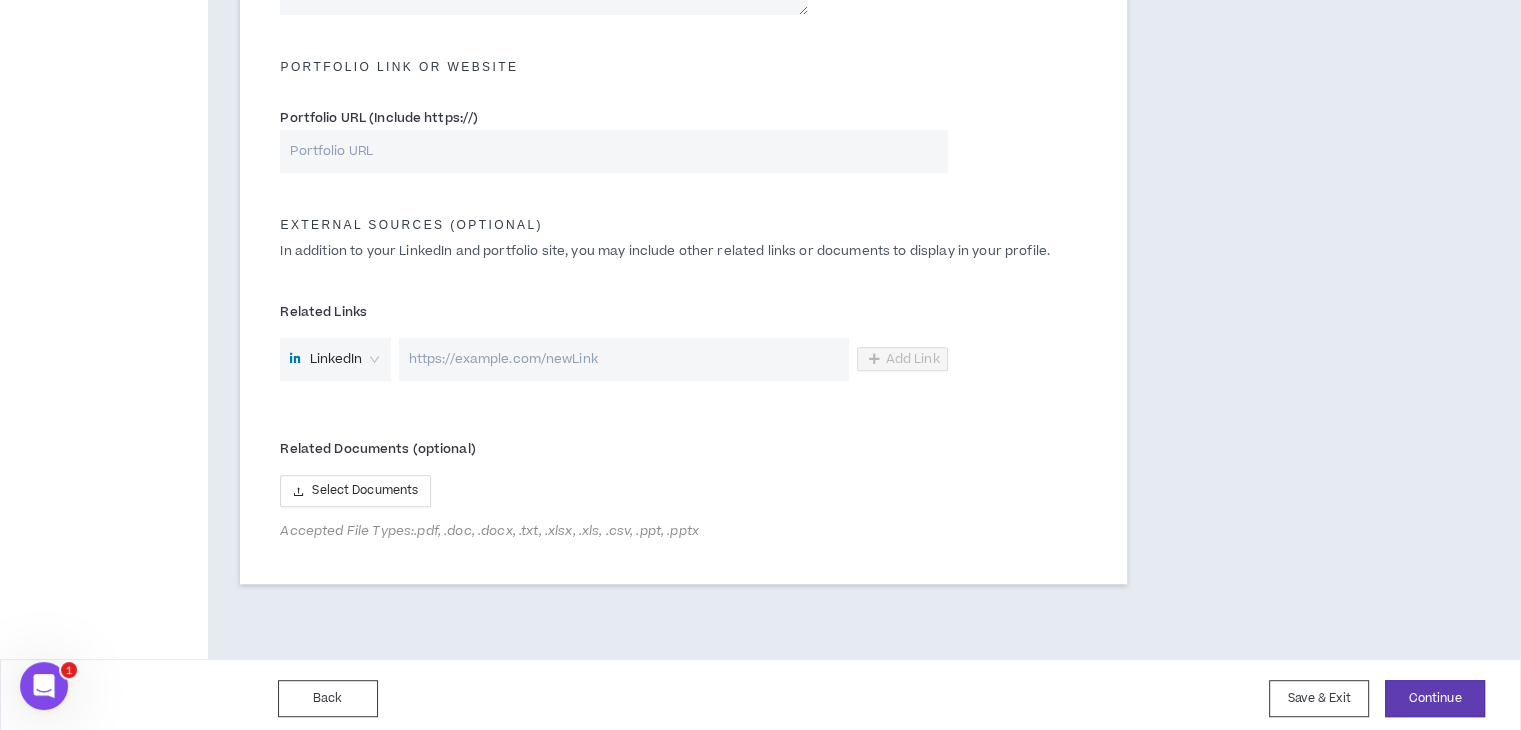 click at bounding box center (624, 359) 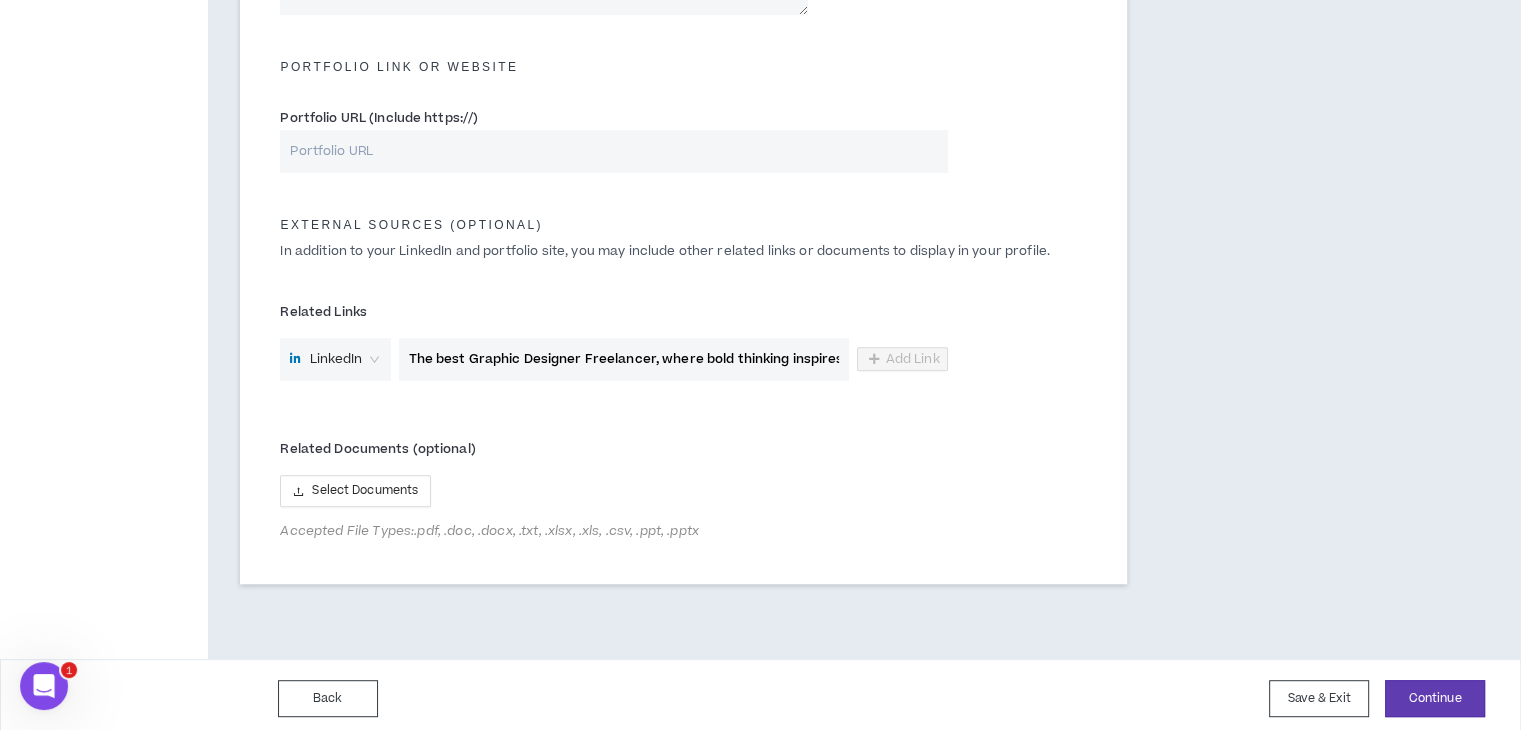 scroll, scrollTop: 0, scrollLeft: 49, axis: horizontal 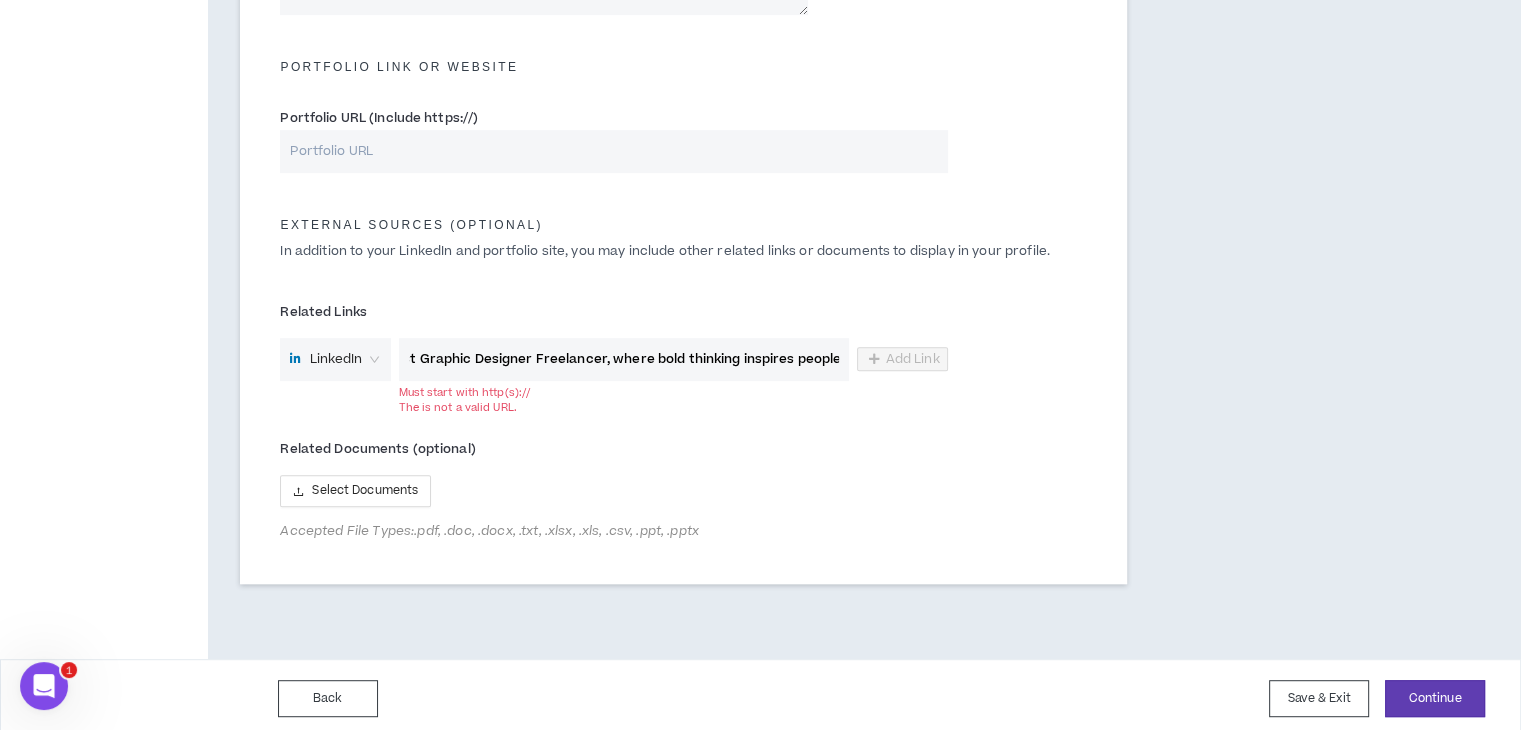 type on "x" 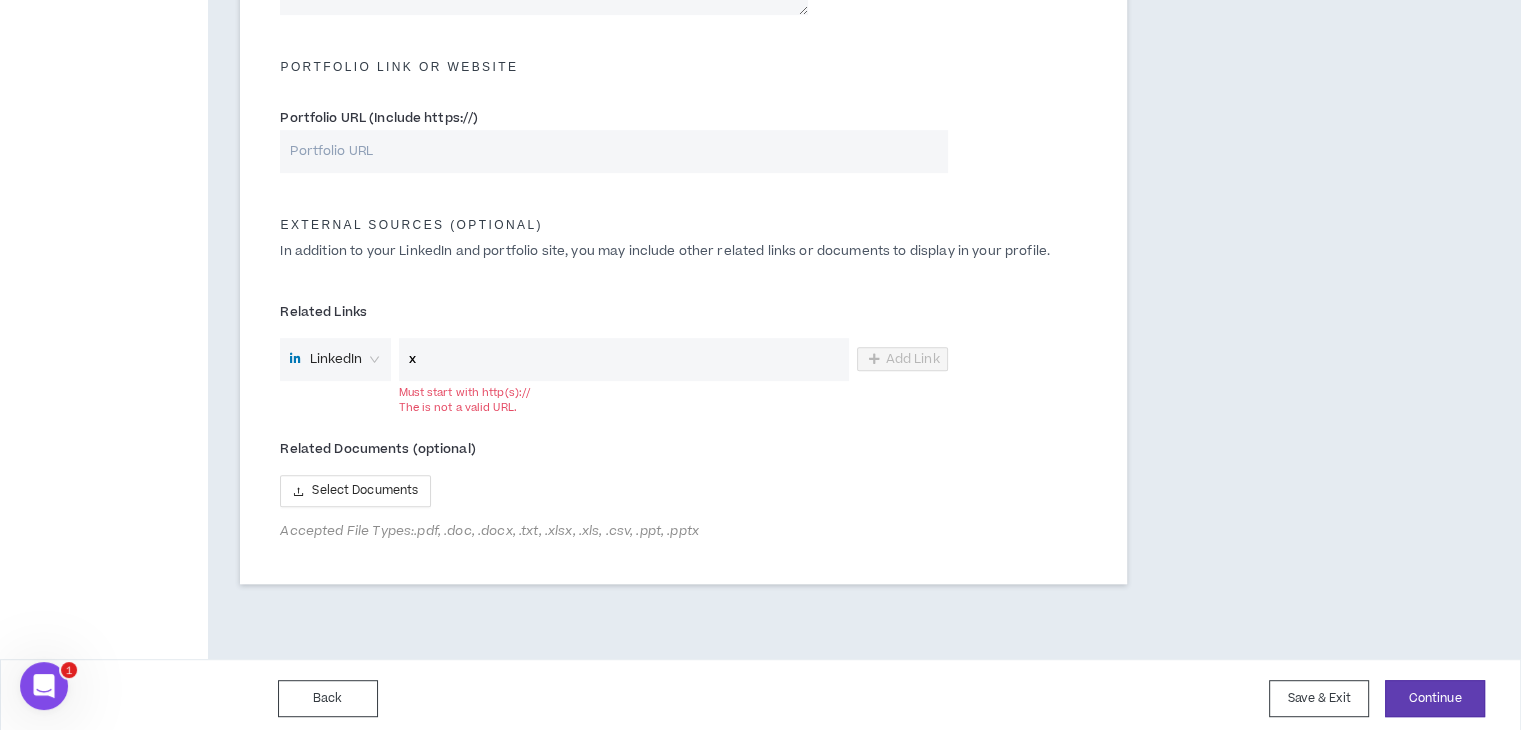 scroll, scrollTop: 0, scrollLeft: 0, axis: both 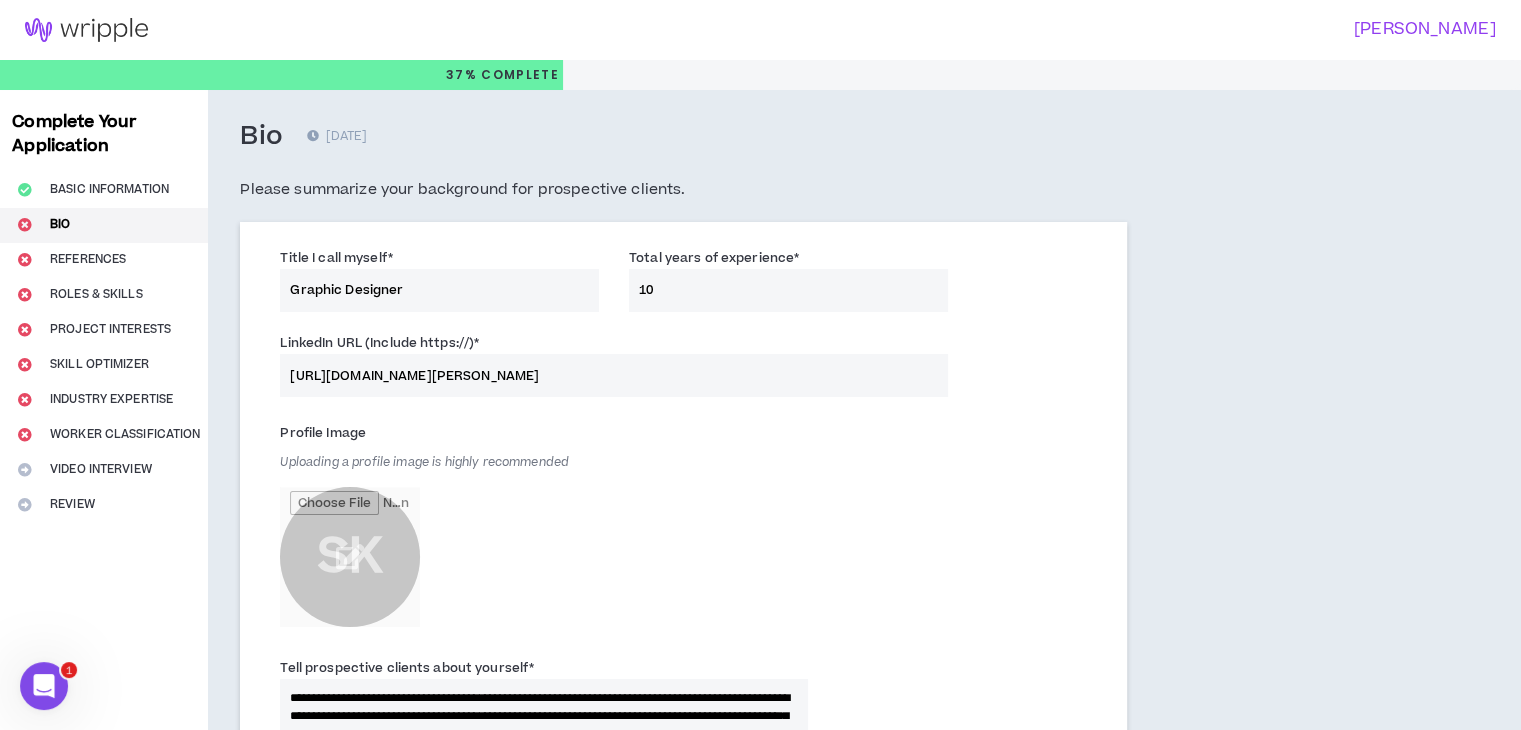 drag, startPoint x: 652, startPoint y: 378, endPoint x: 246, endPoint y: 383, distance: 406.0308 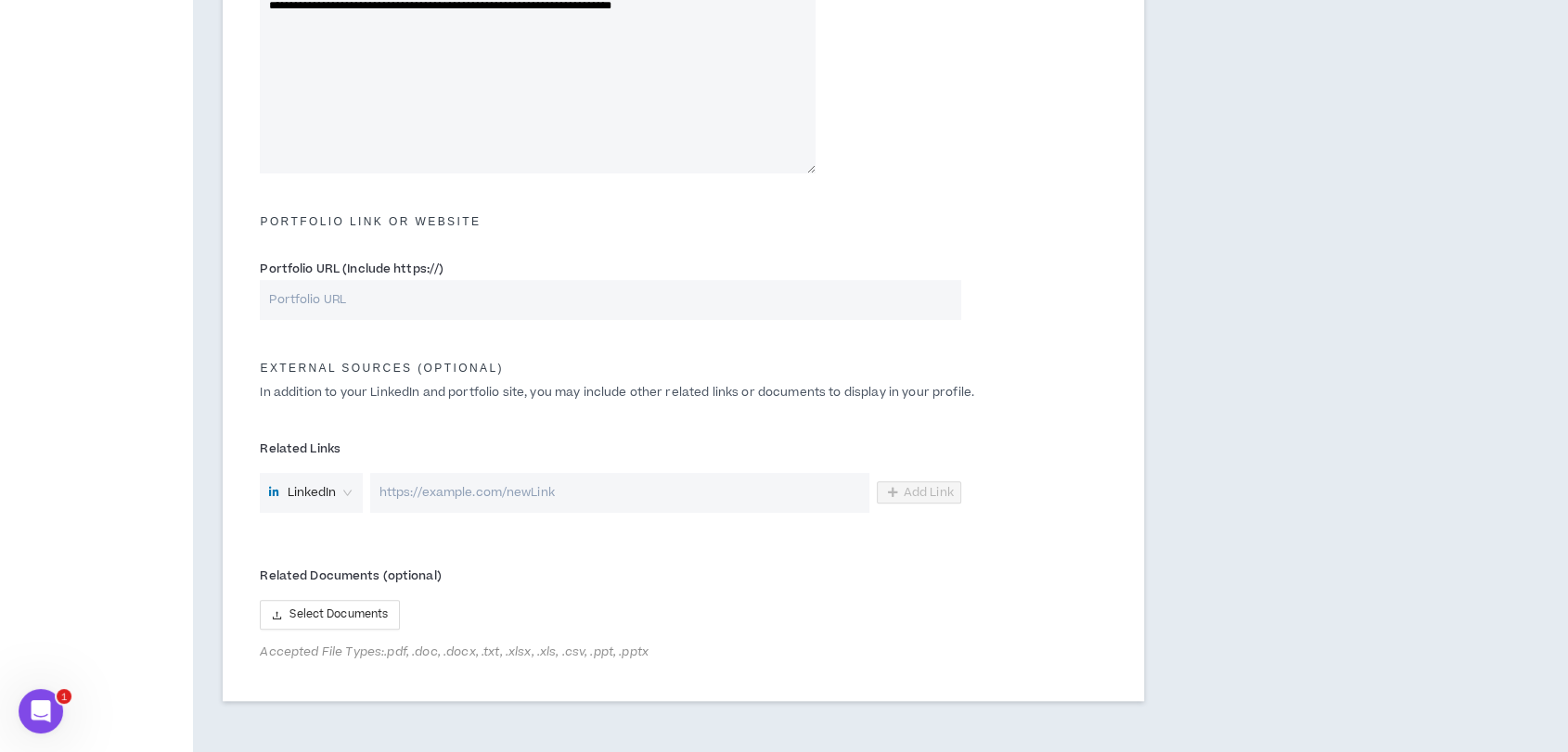 scroll, scrollTop: 766, scrollLeft: 0, axis: vertical 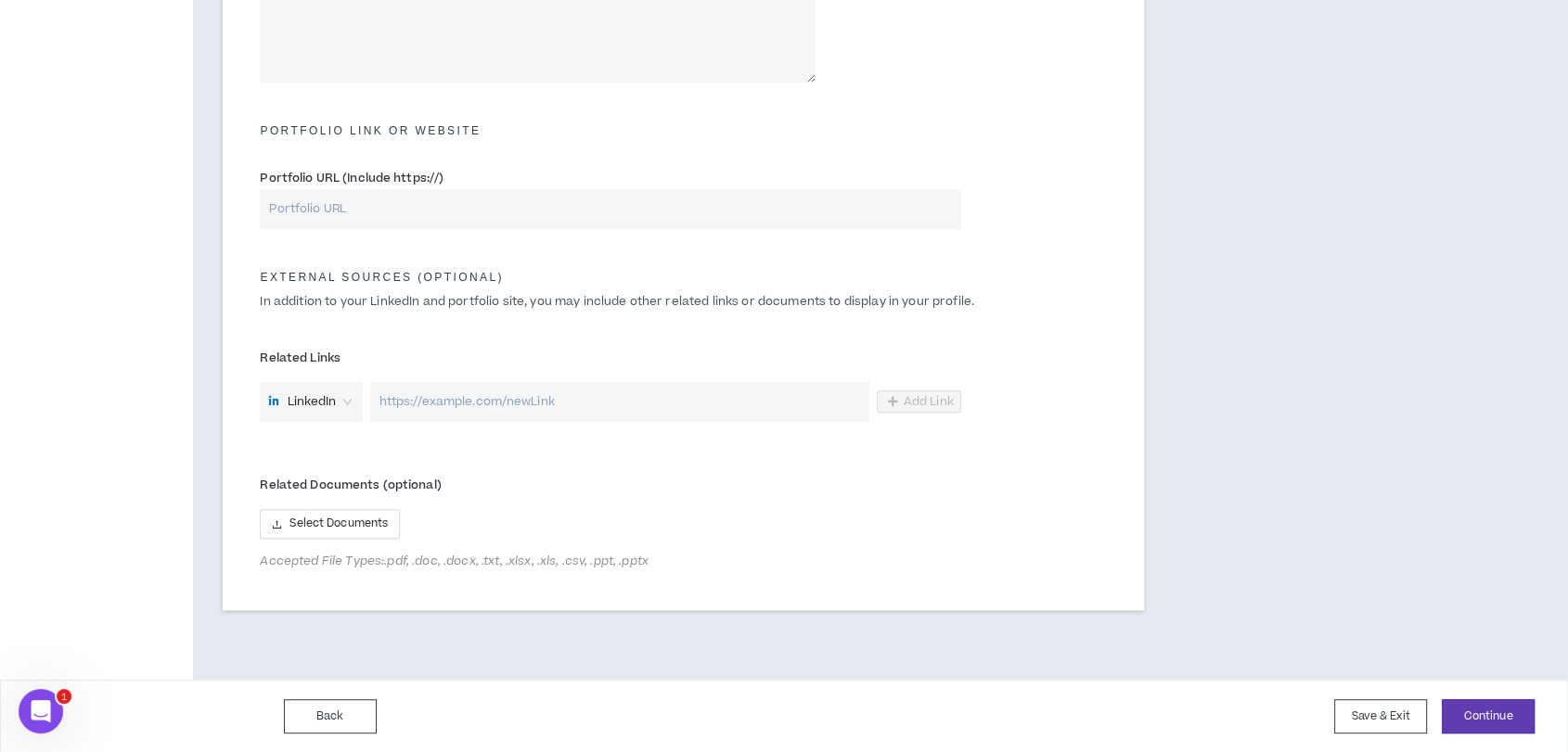 click at bounding box center (620, 401) 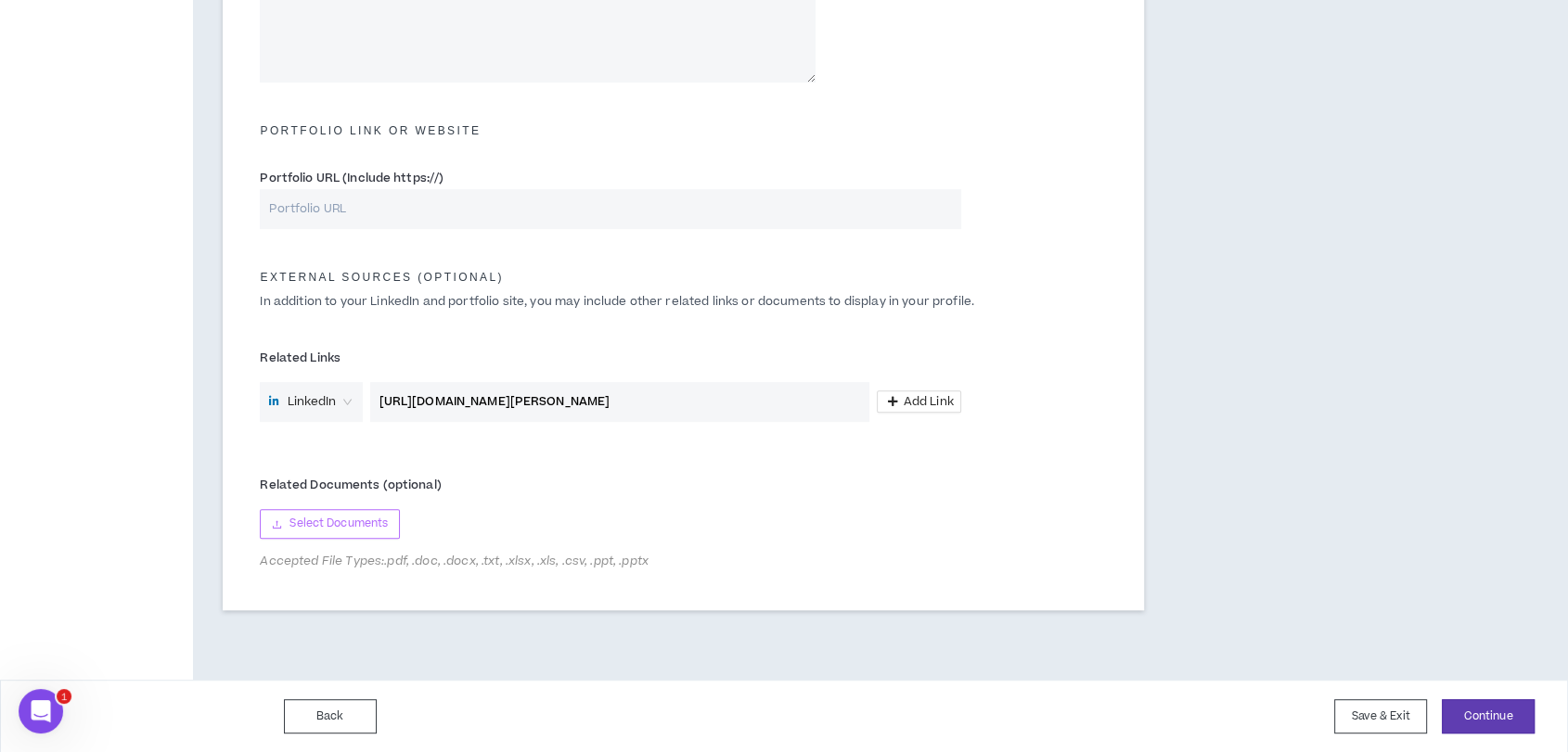 type on "https://www.linkedin.com/in/sonu-kumar-a62a75372" 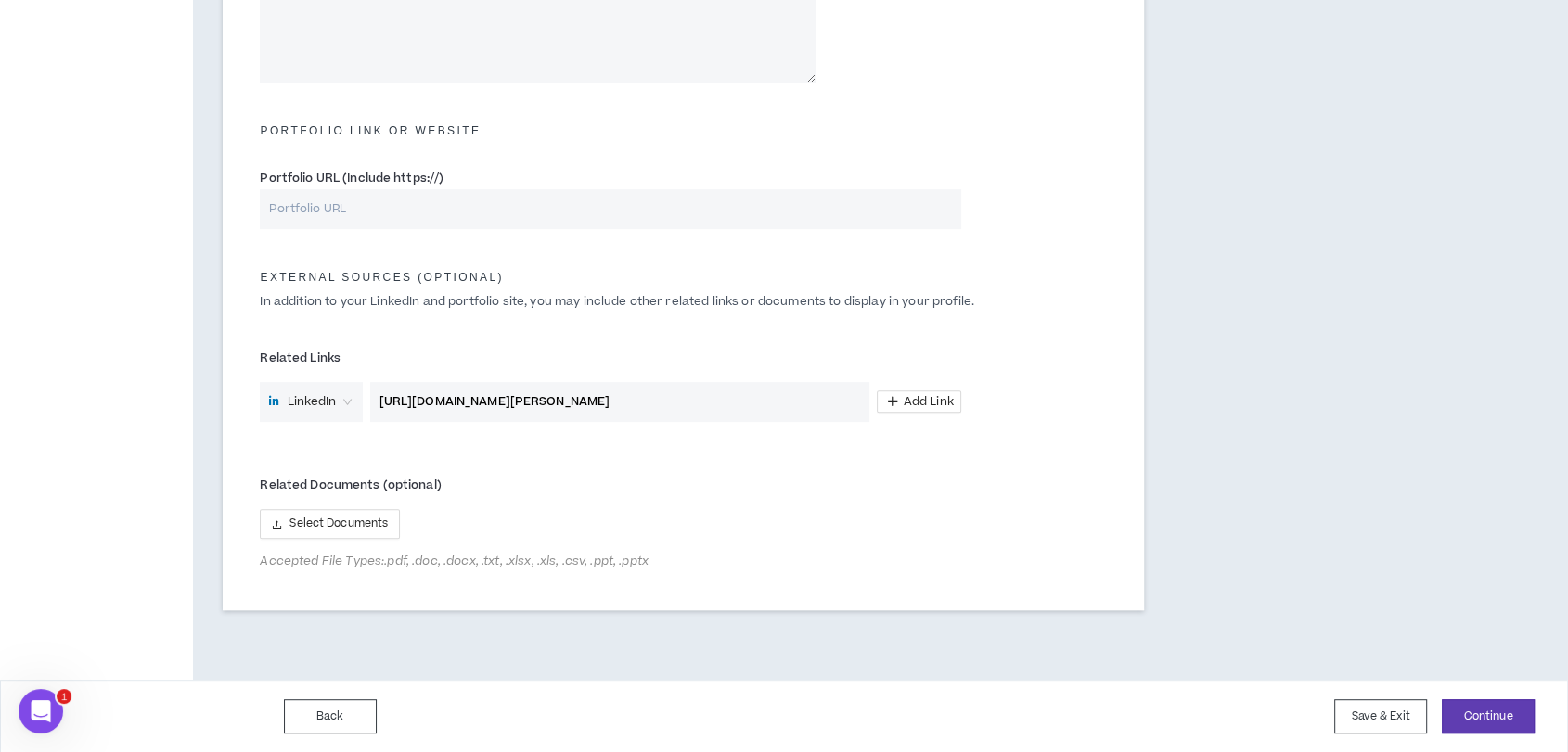 click on "Portfolio URL (Include https://)" at bounding box center (610, 209) 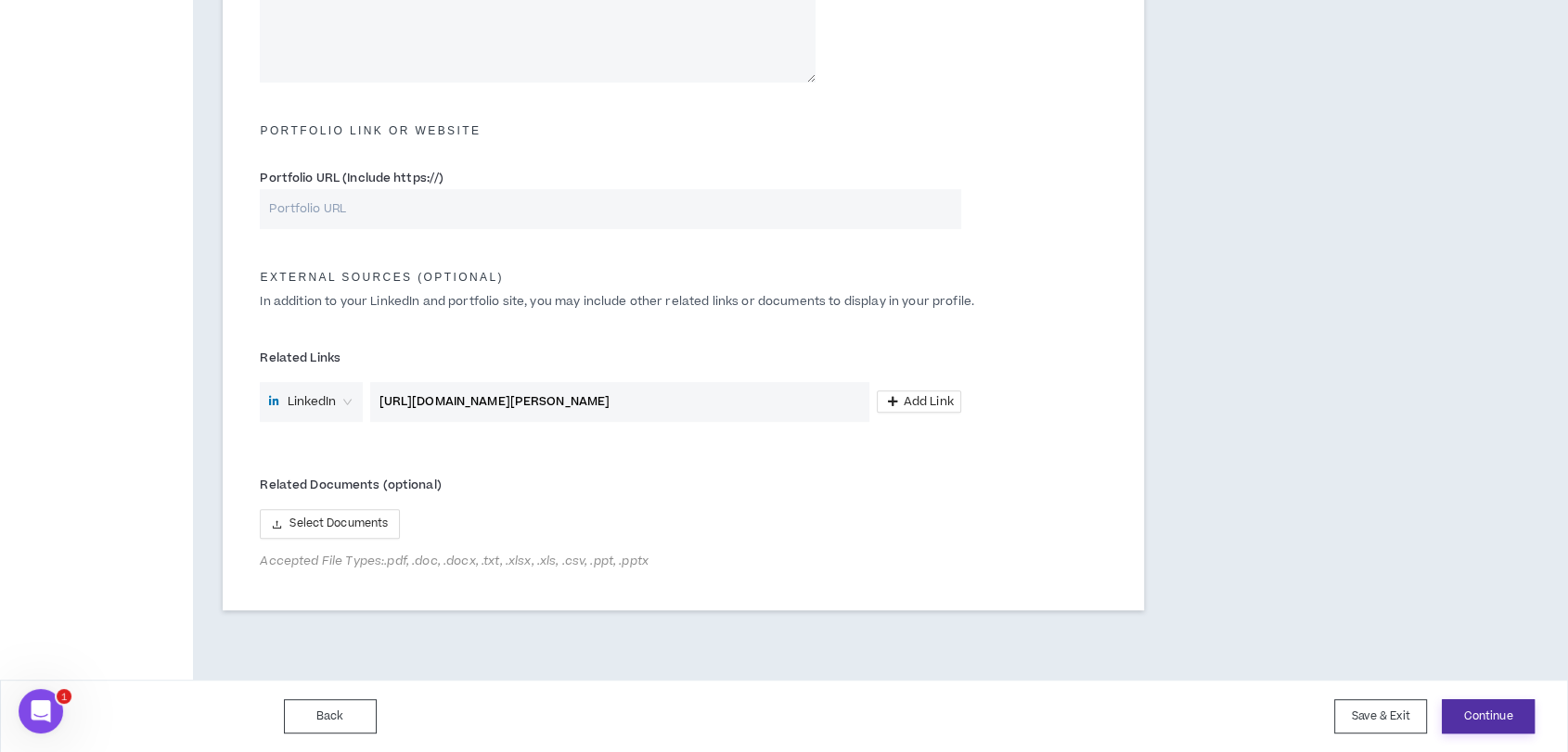 click on "Continue" at bounding box center (1488, 716) 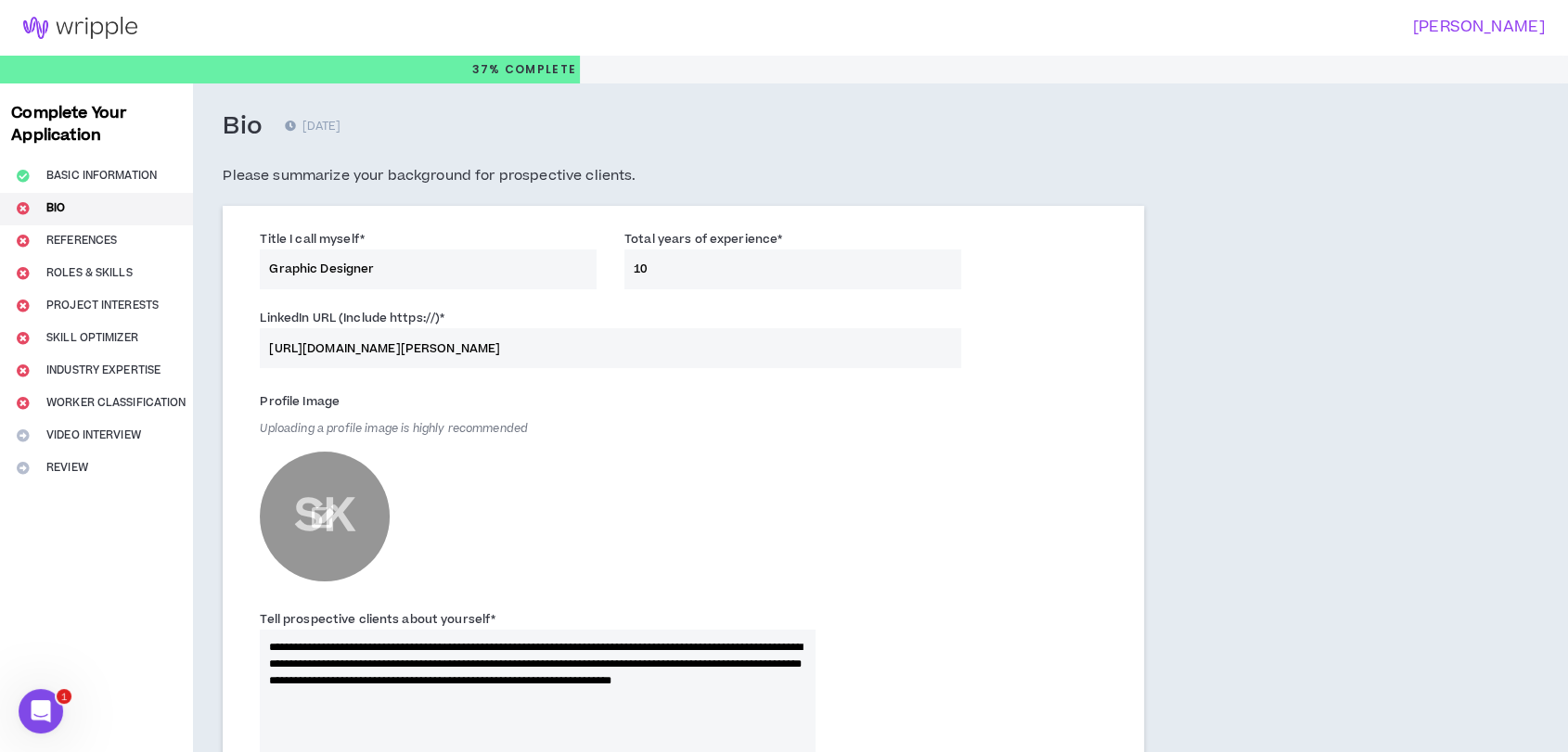 scroll, scrollTop: 0, scrollLeft: 0, axis: both 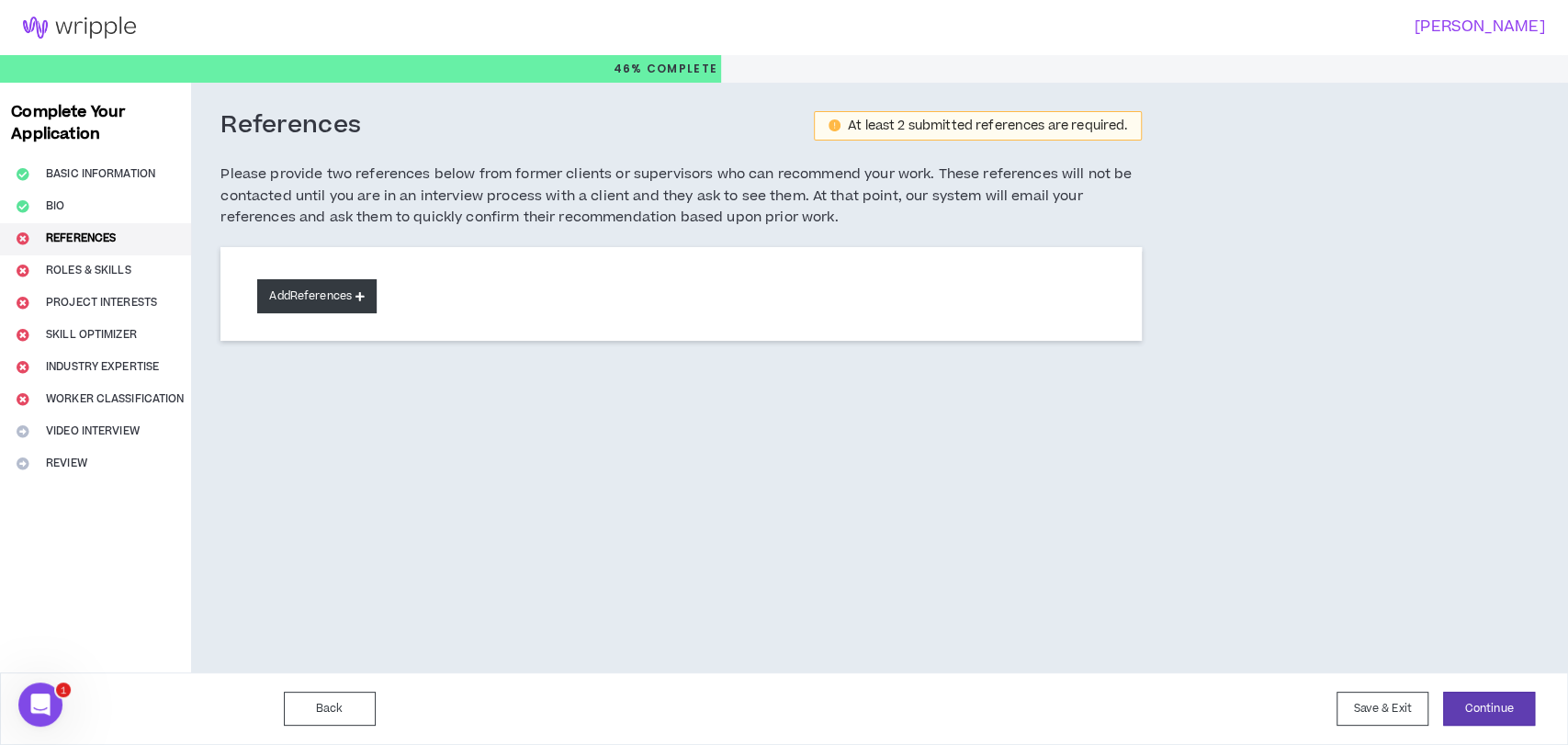 click on "Add  References" at bounding box center [317, 296] 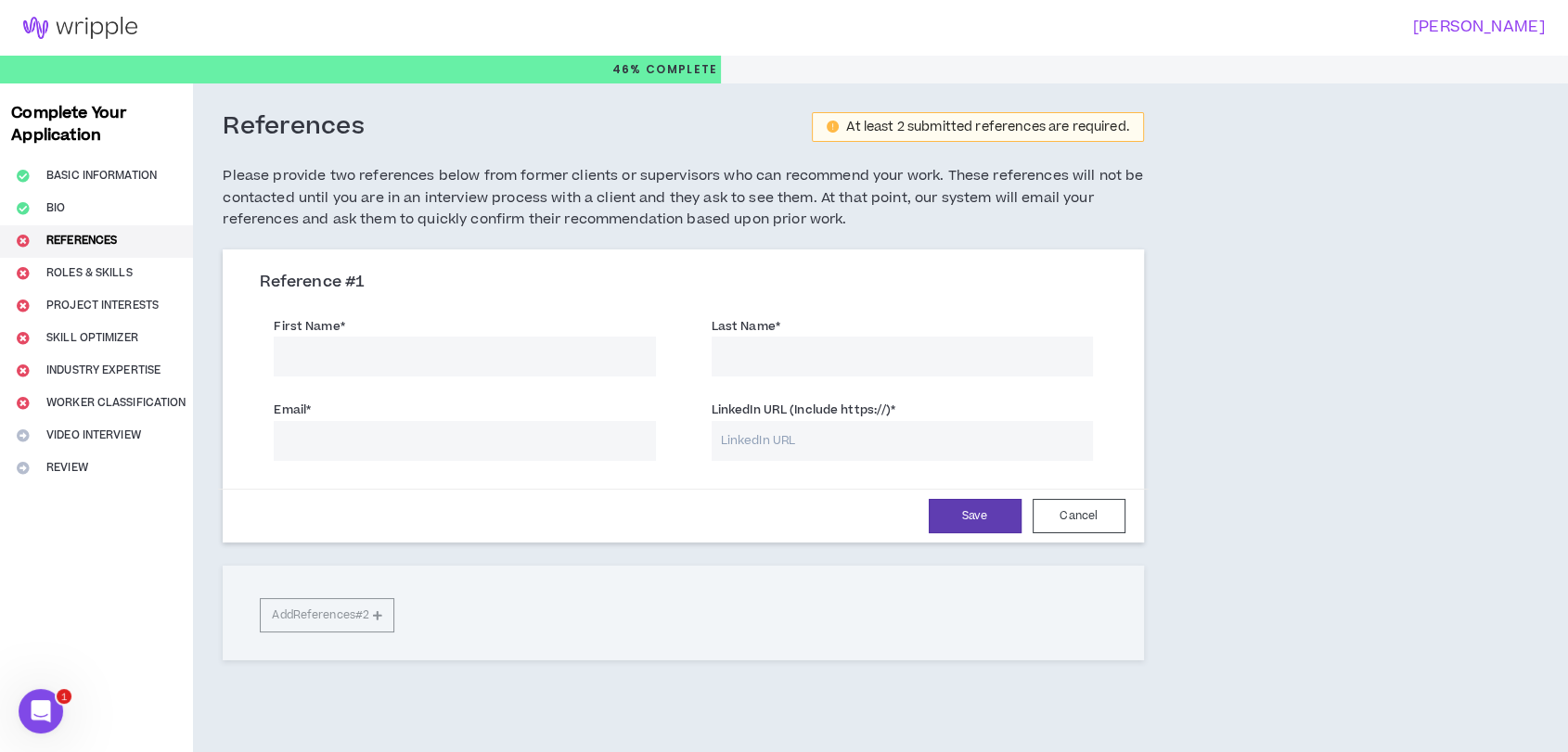 click on "First Name  *" at bounding box center (464, 356) 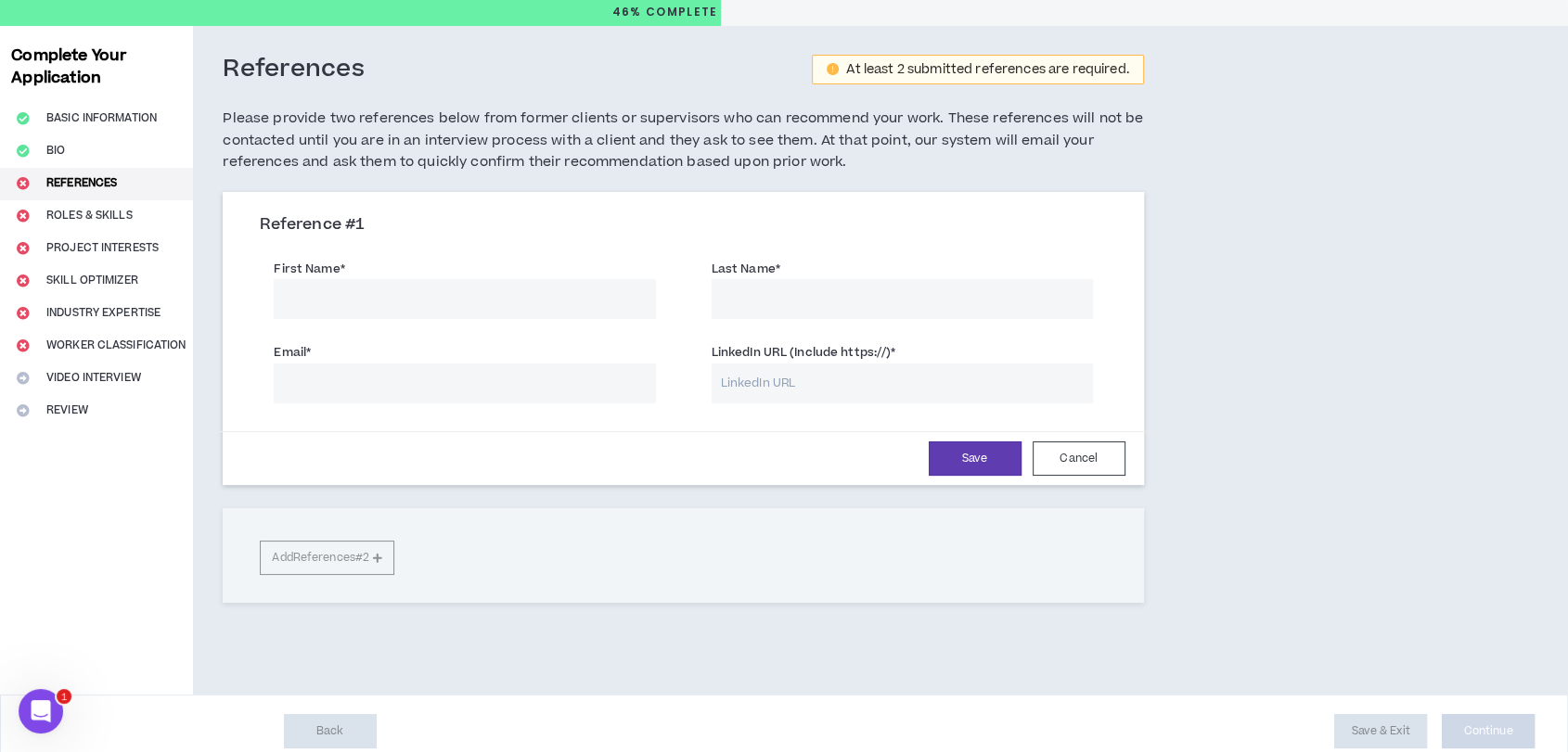 scroll, scrollTop: 70, scrollLeft: 0, axis: vertical 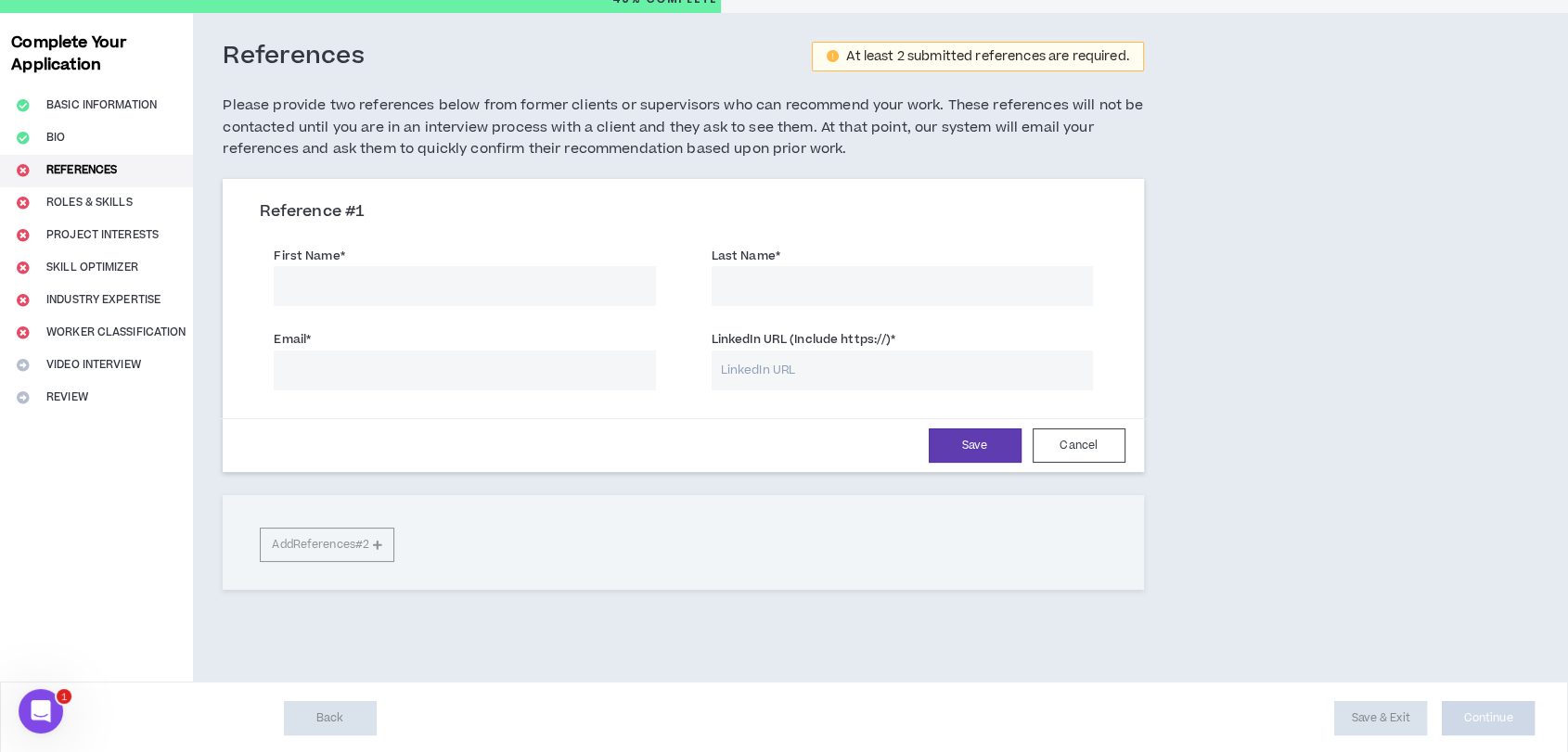 click on "First Name  *" at bounding box center (464, 286) 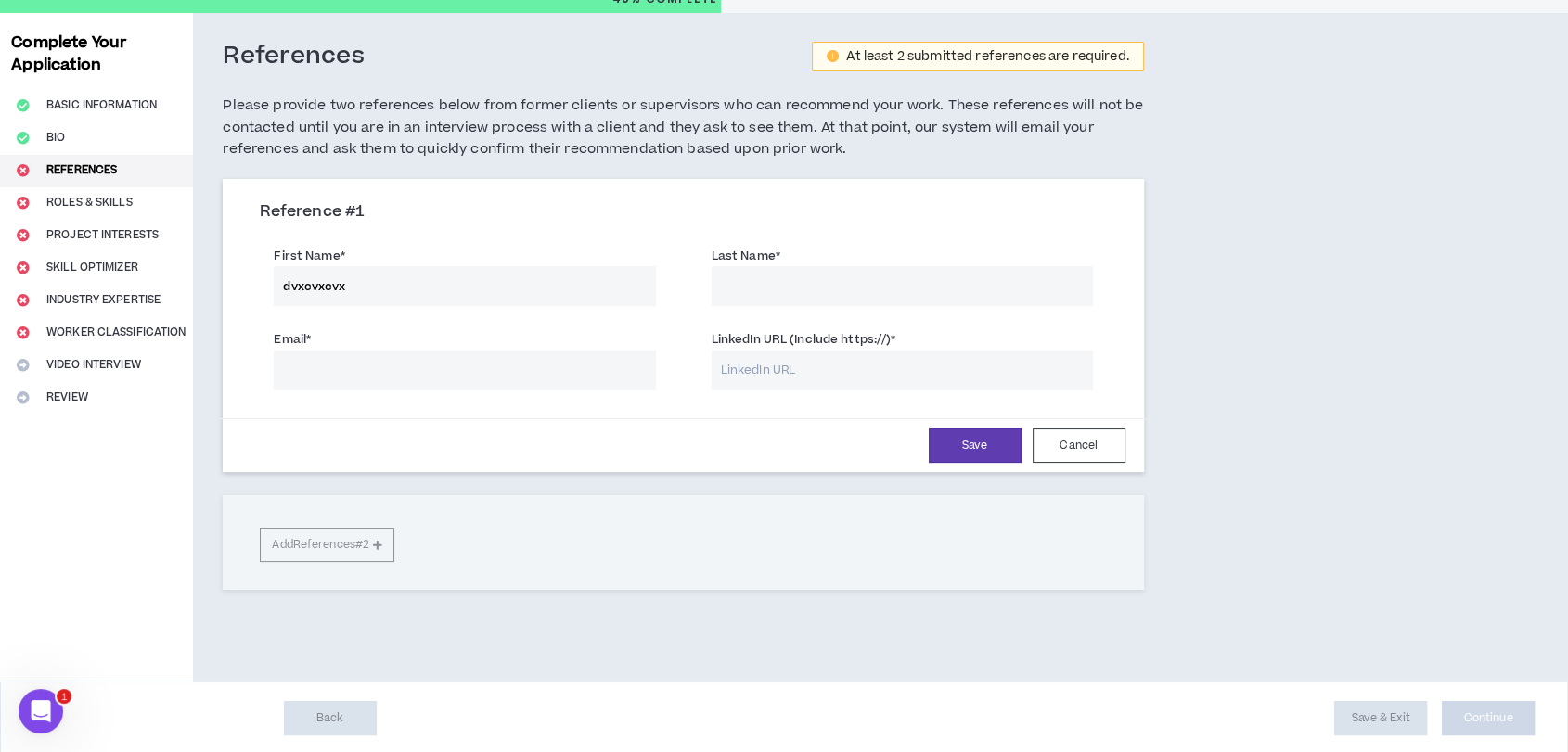 type on "dvxcvxcvx" 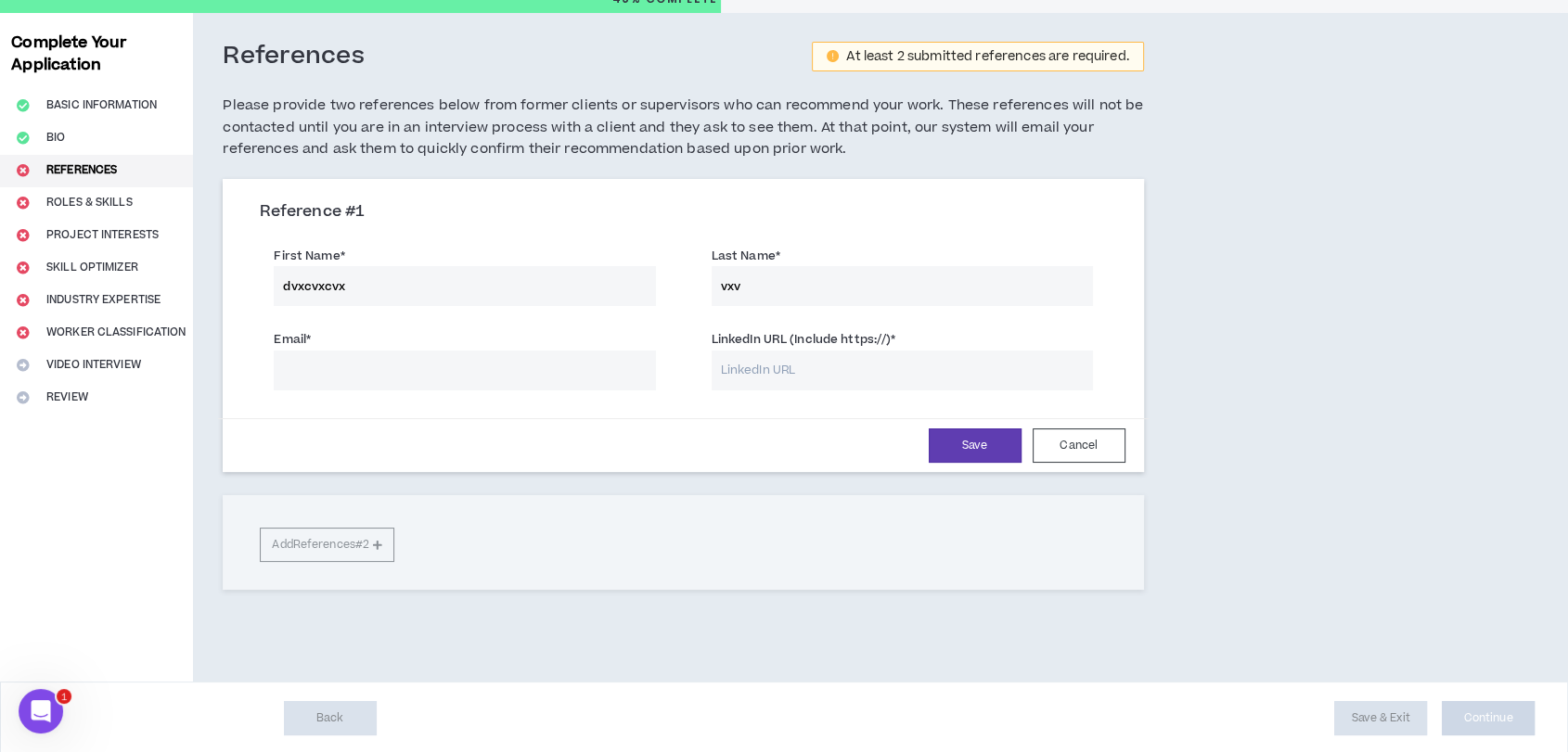 type on "vxv" 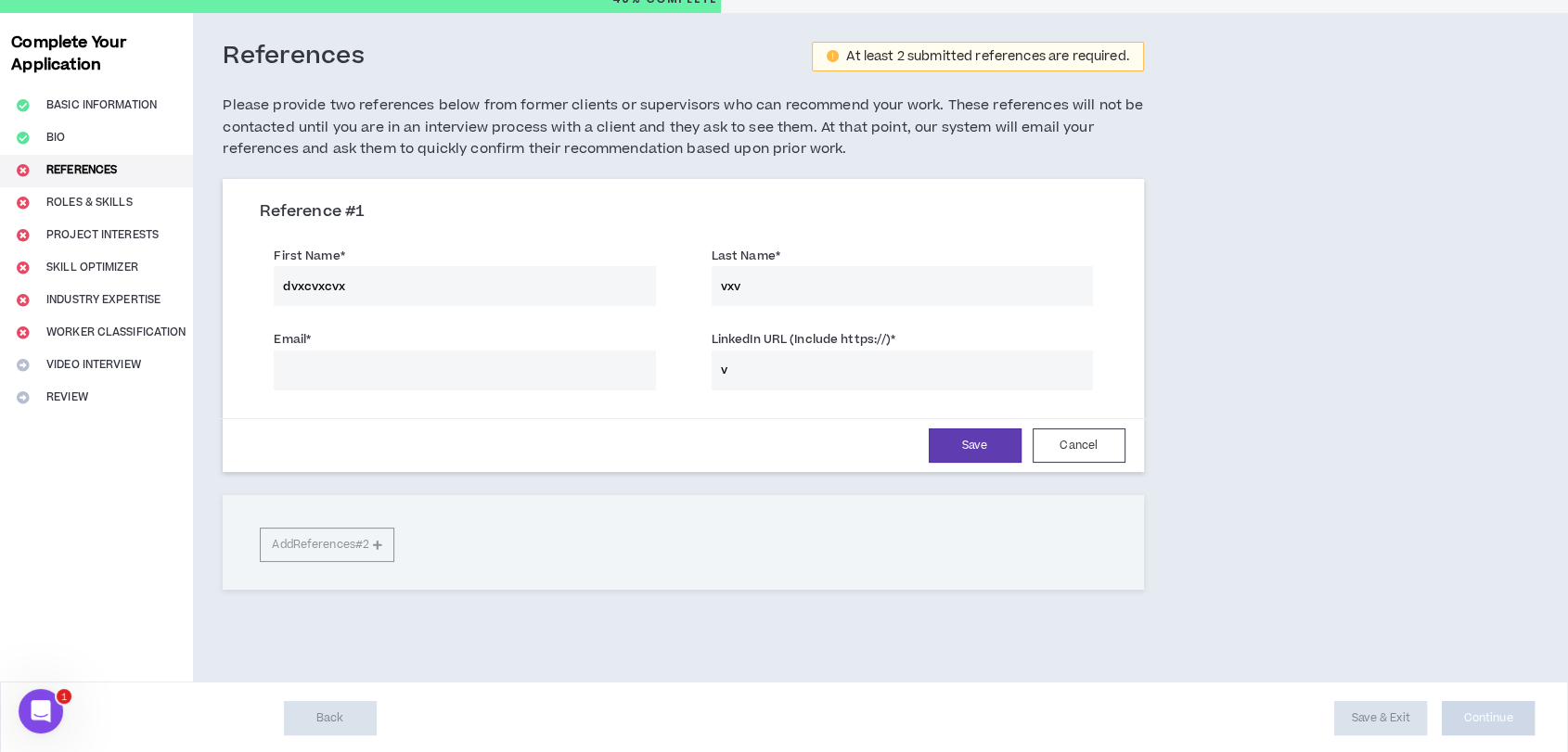 click on "v" at bounding box center (902, 370) 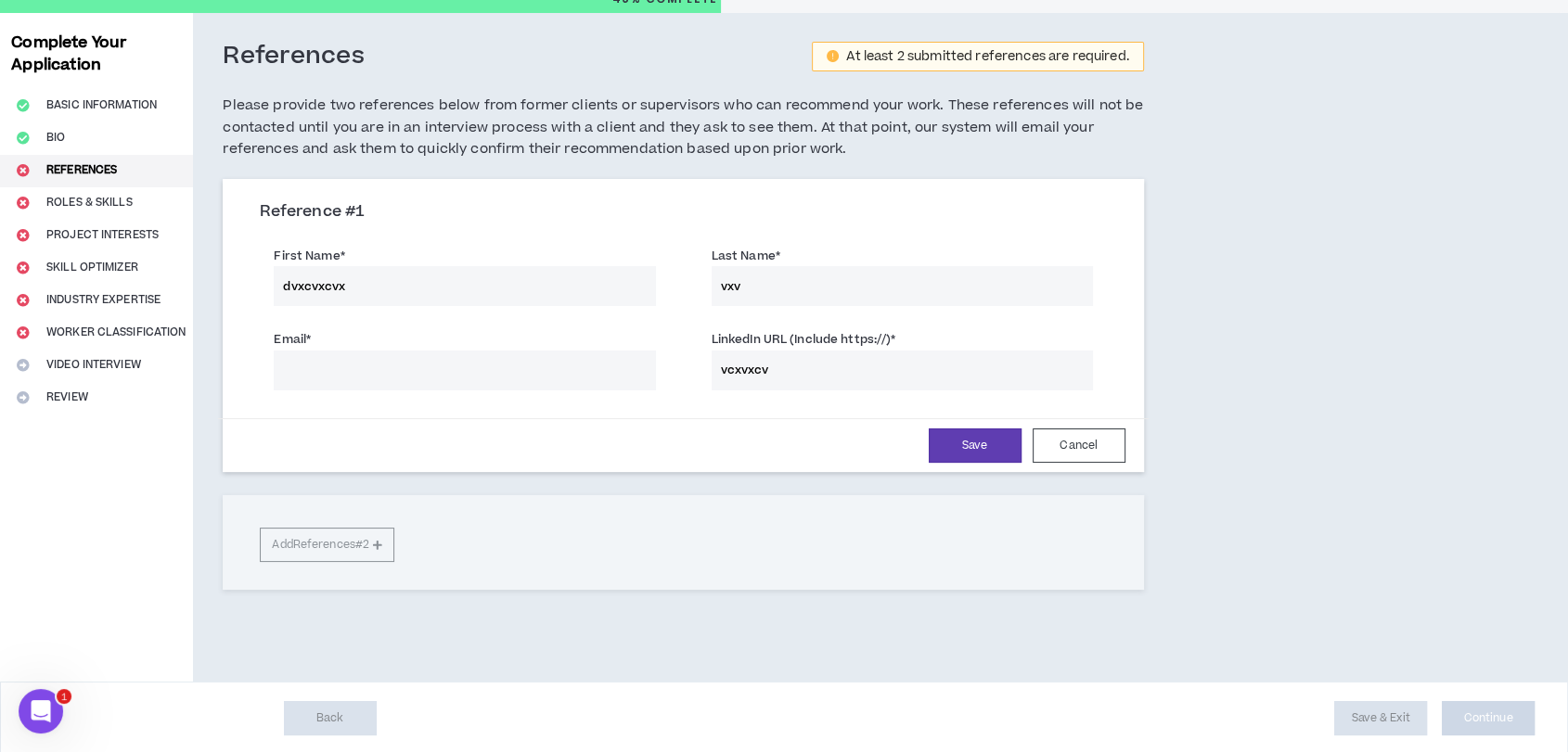 type on "vcxvxcv" 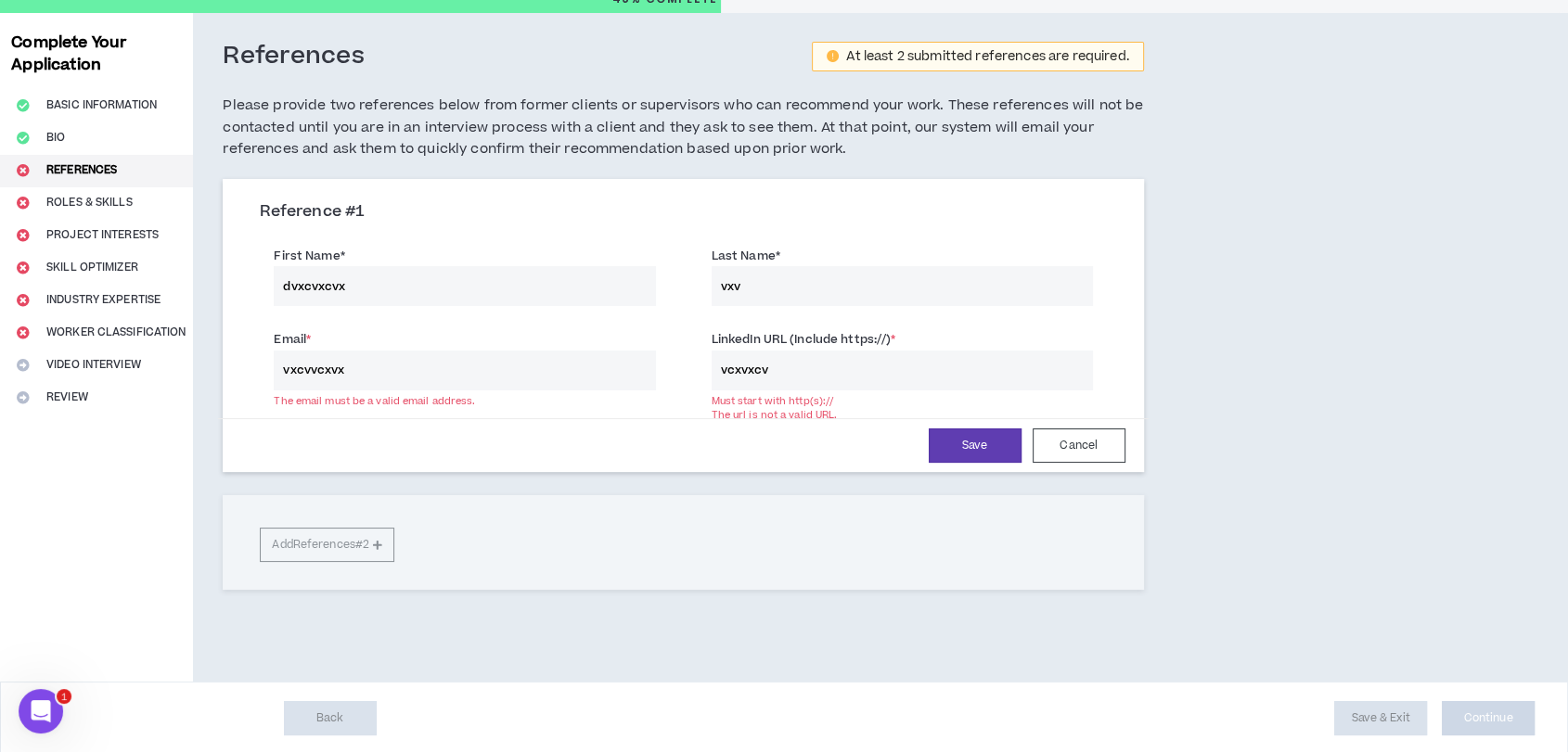 type on "vxcvvcxvx" 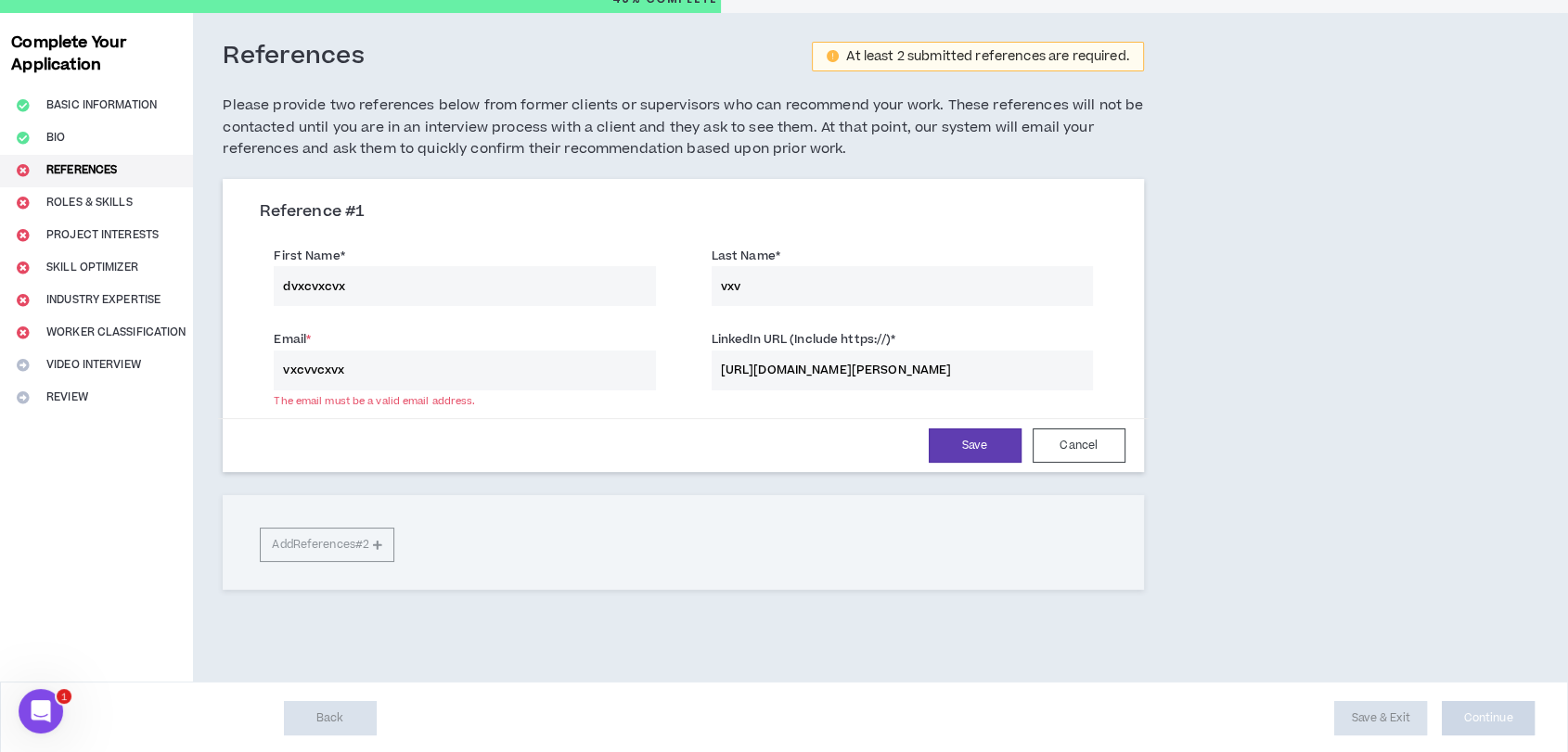 type on "https://www.linkedin.com/in/sonu-kumar-a62a75372" 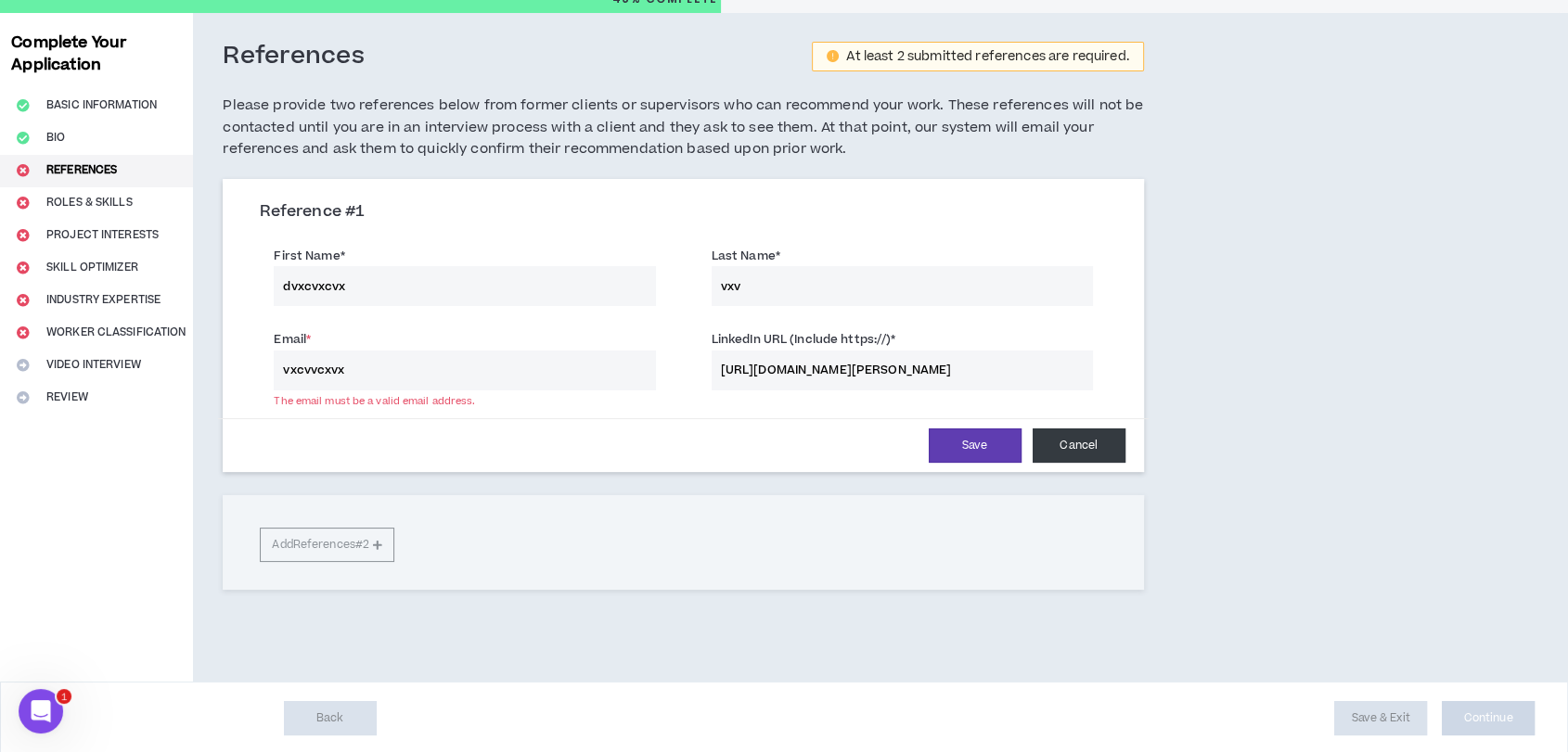 click on "Cancel" at bounding box center [1079, 445] 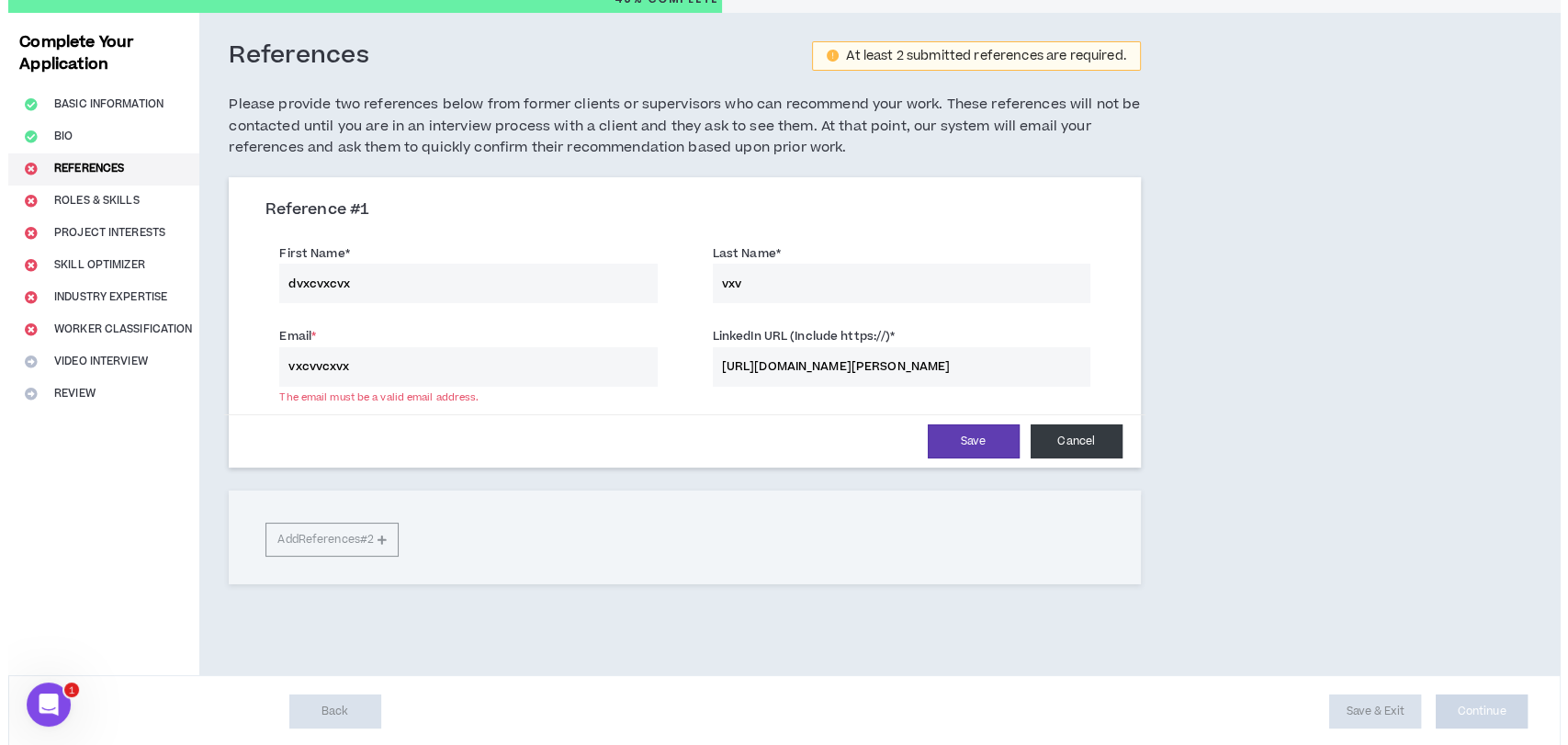 scroll, scrollTop: 0, scrollLeft: 0, axis: both 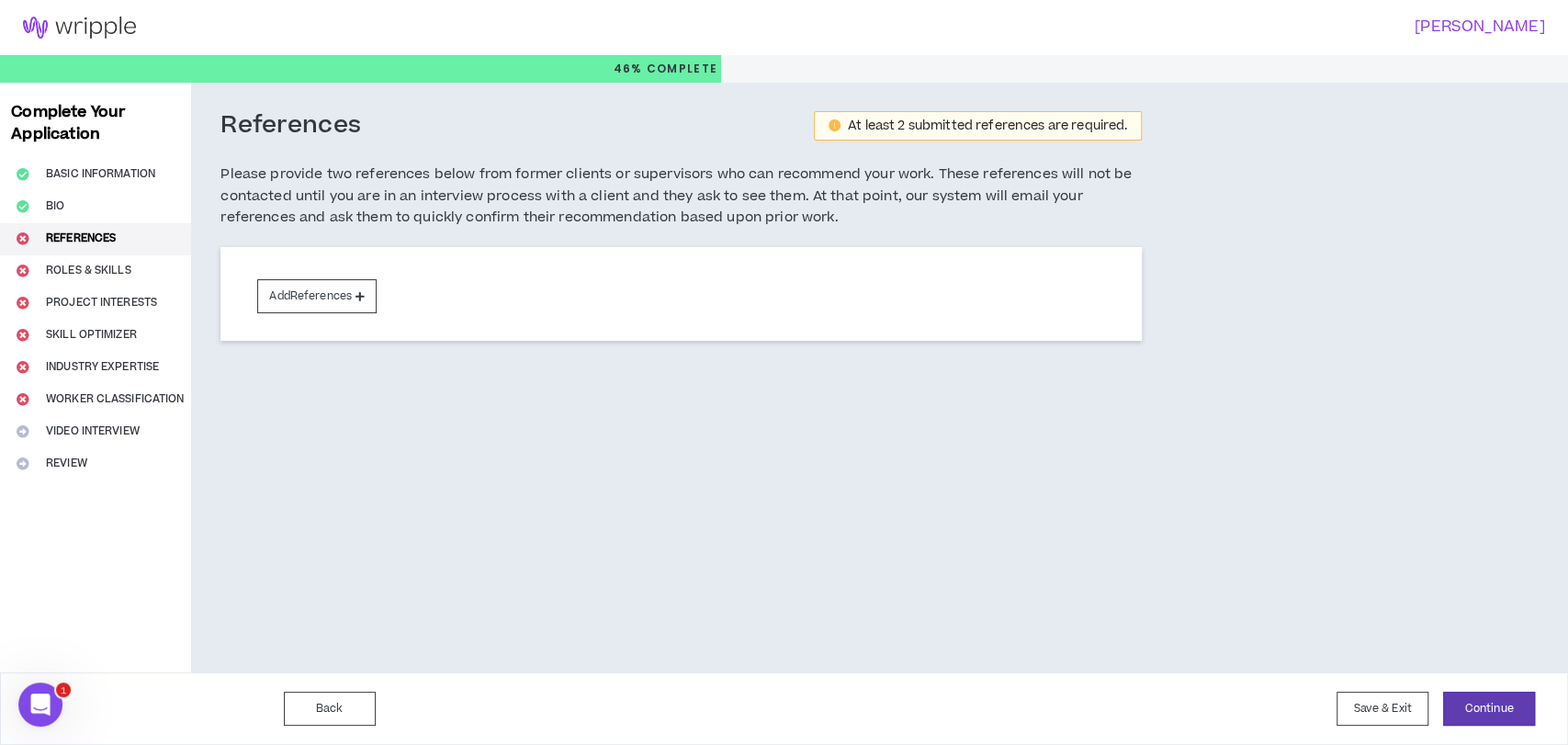 click on "Add  References" at bounding box center (681, 294) 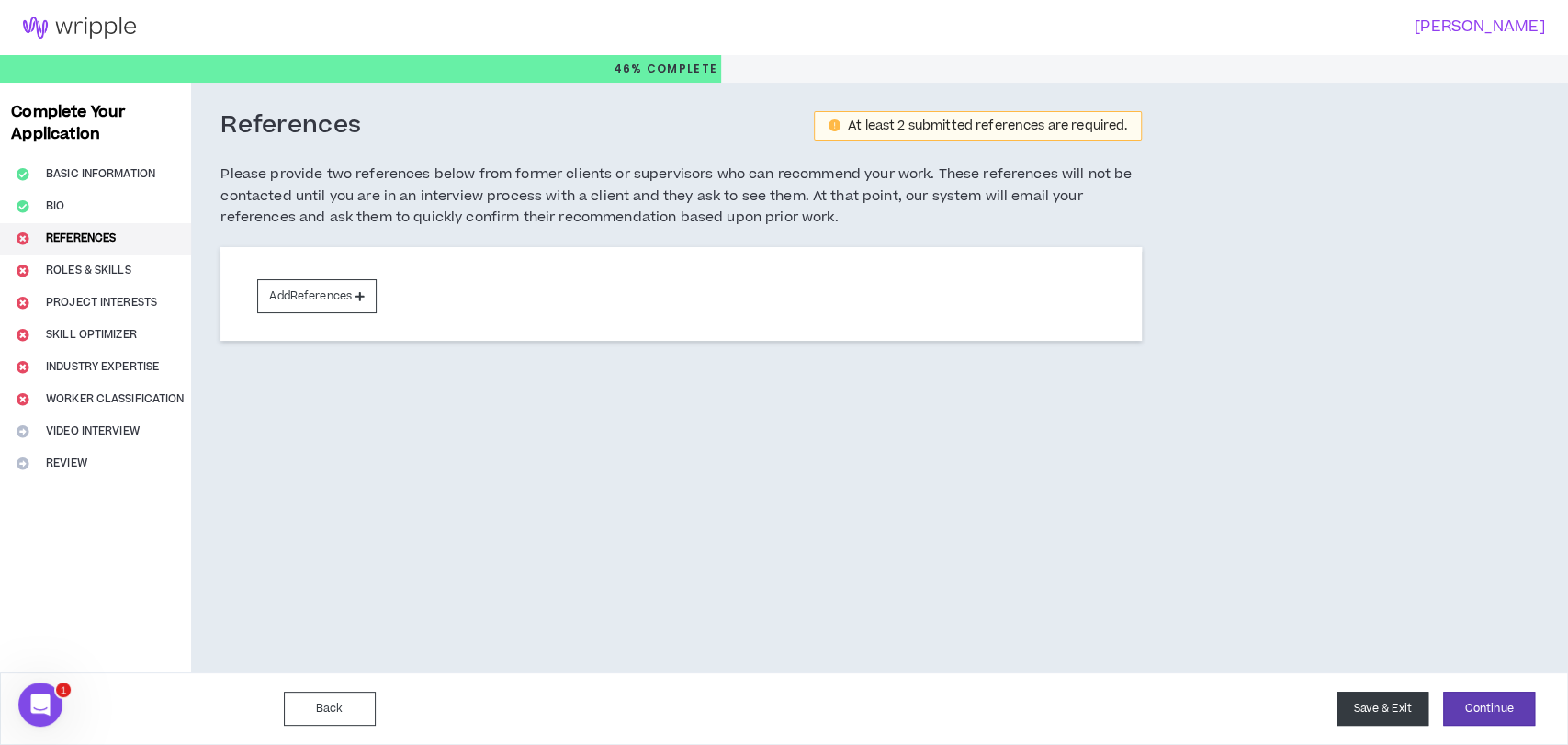 click on "Save & Exit" at bounding box center [1382, 708] 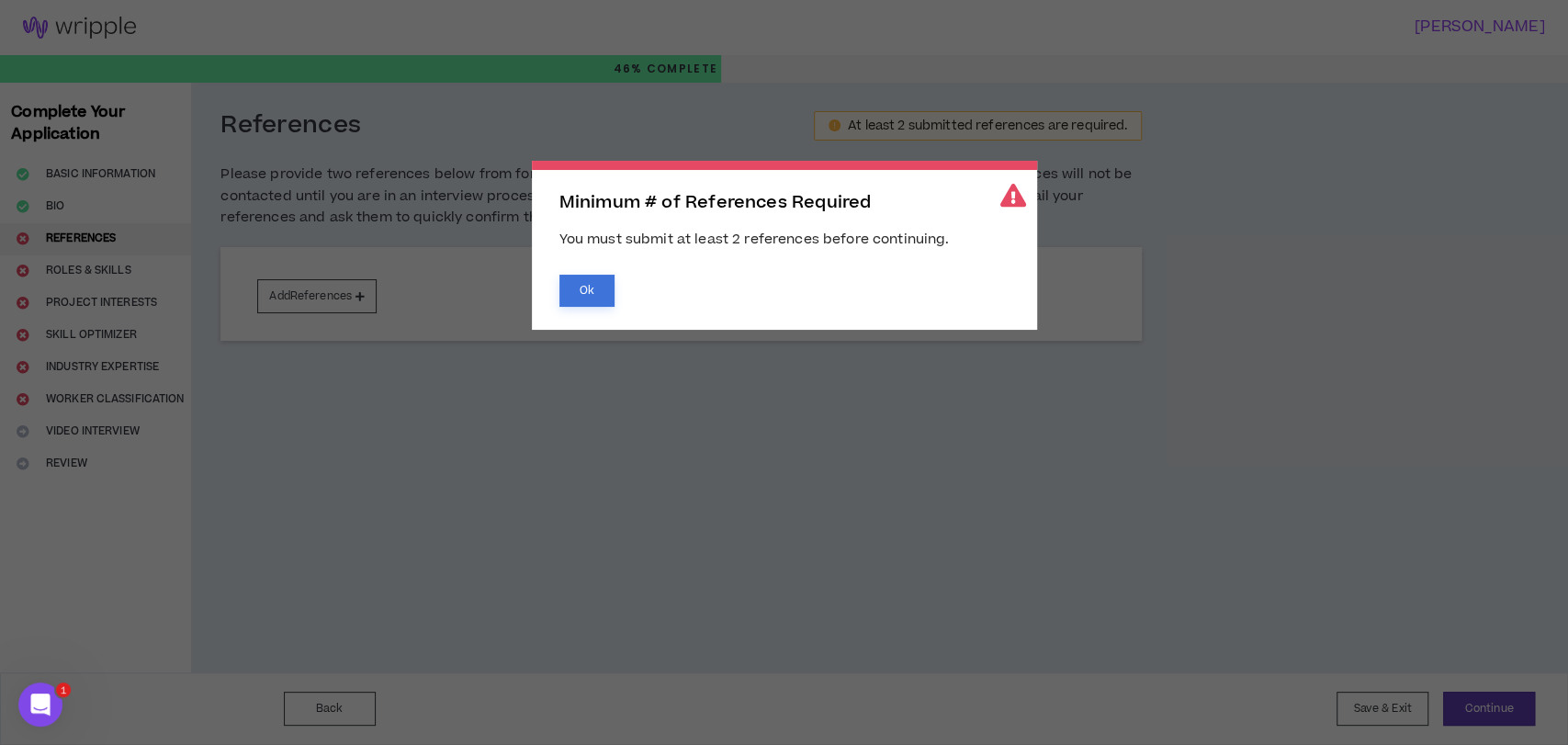 click on "Ok" at bounding box center (587, 290) 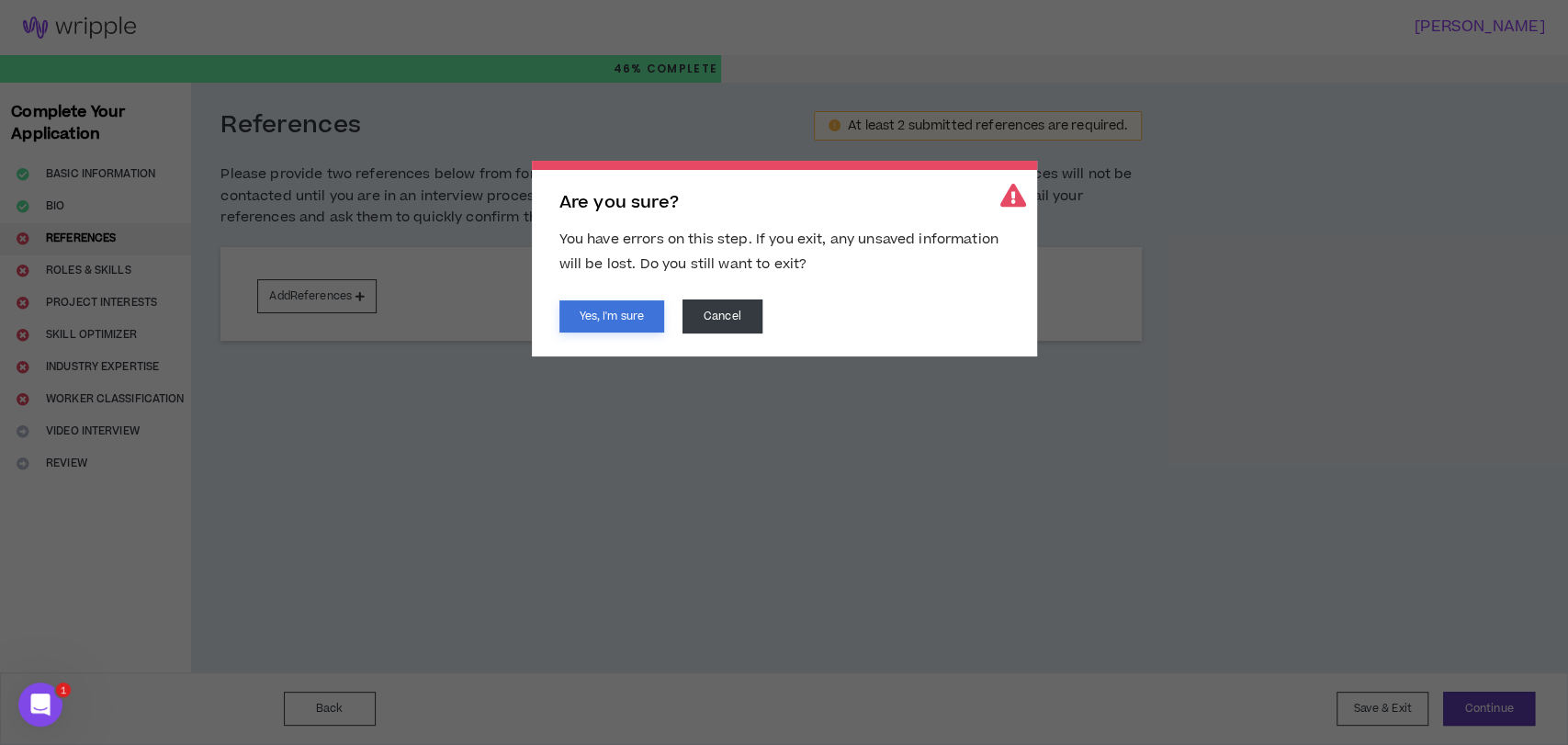 click on "Yes, I'm sure" at bounding box center (612, 316) 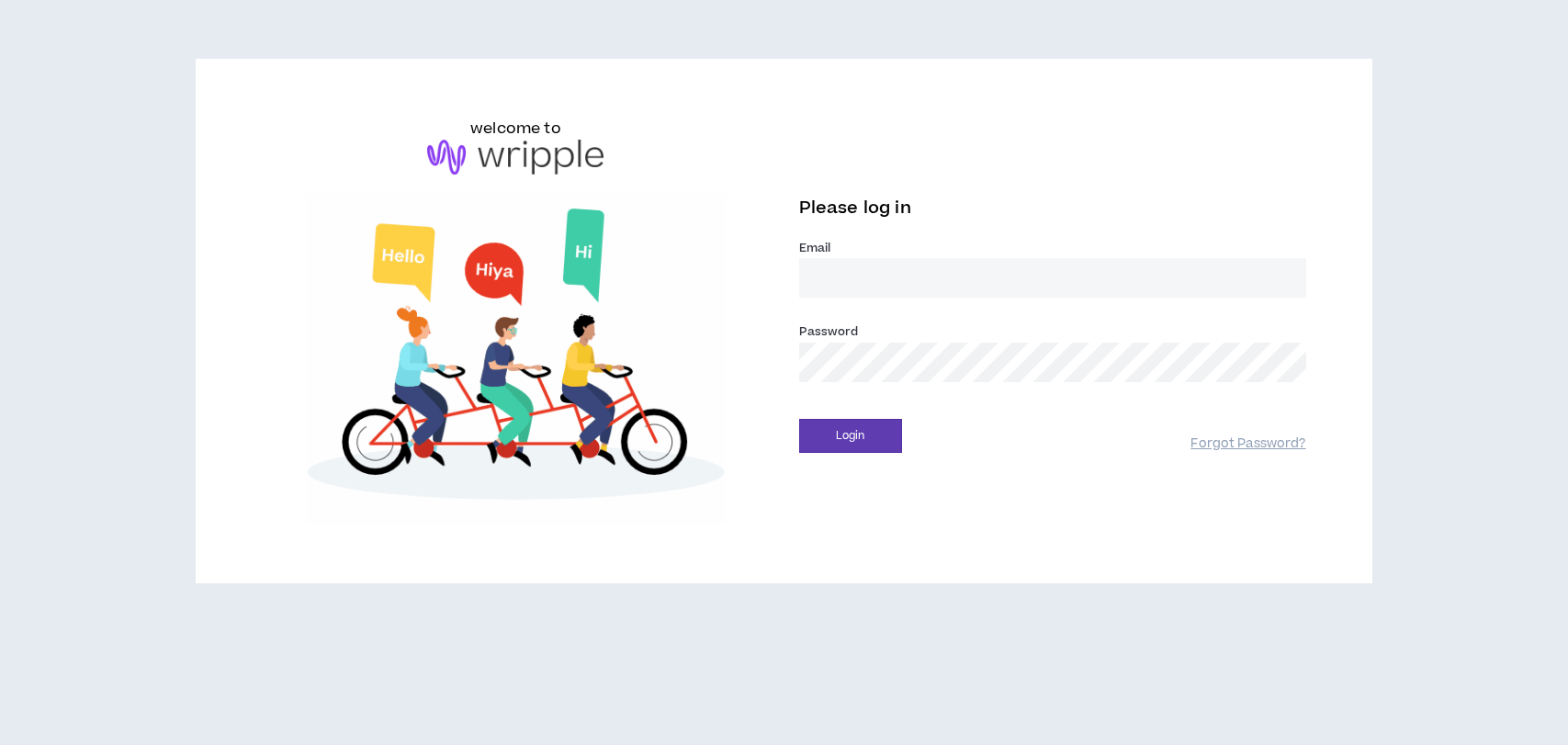scroll, scrollTop: 0, scrollLeft: 0, axis: both 